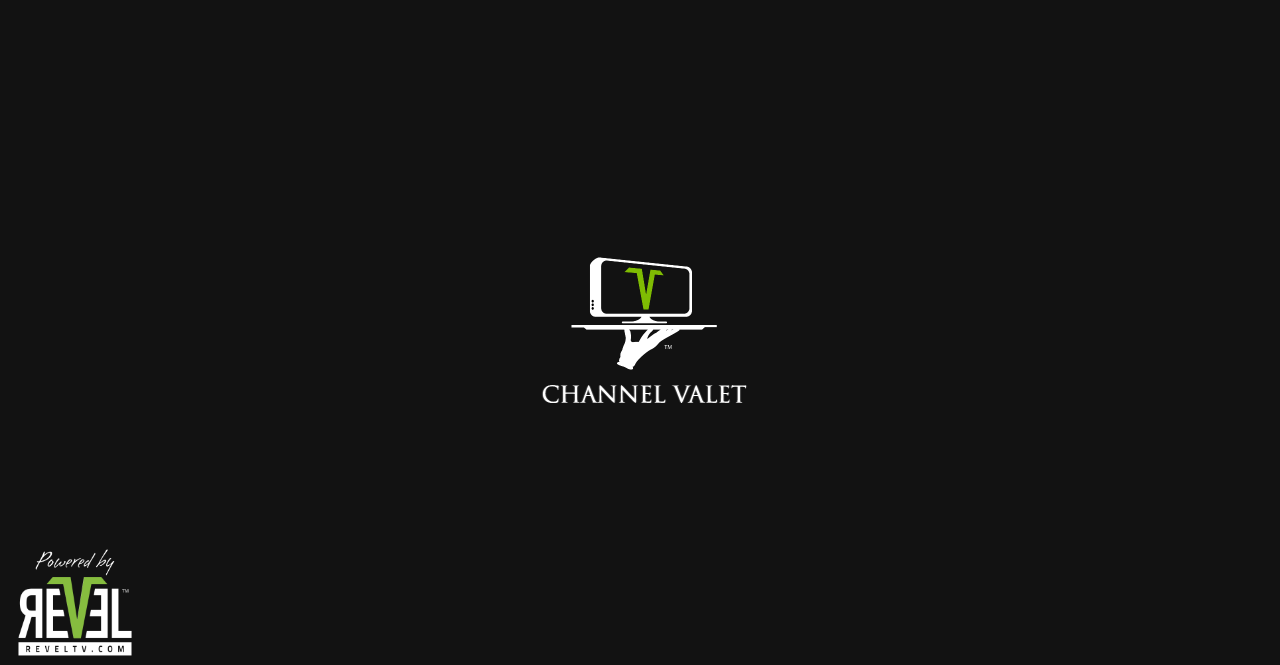 scroll, scrollTop: 0, scrollLeft: 0, axis: both 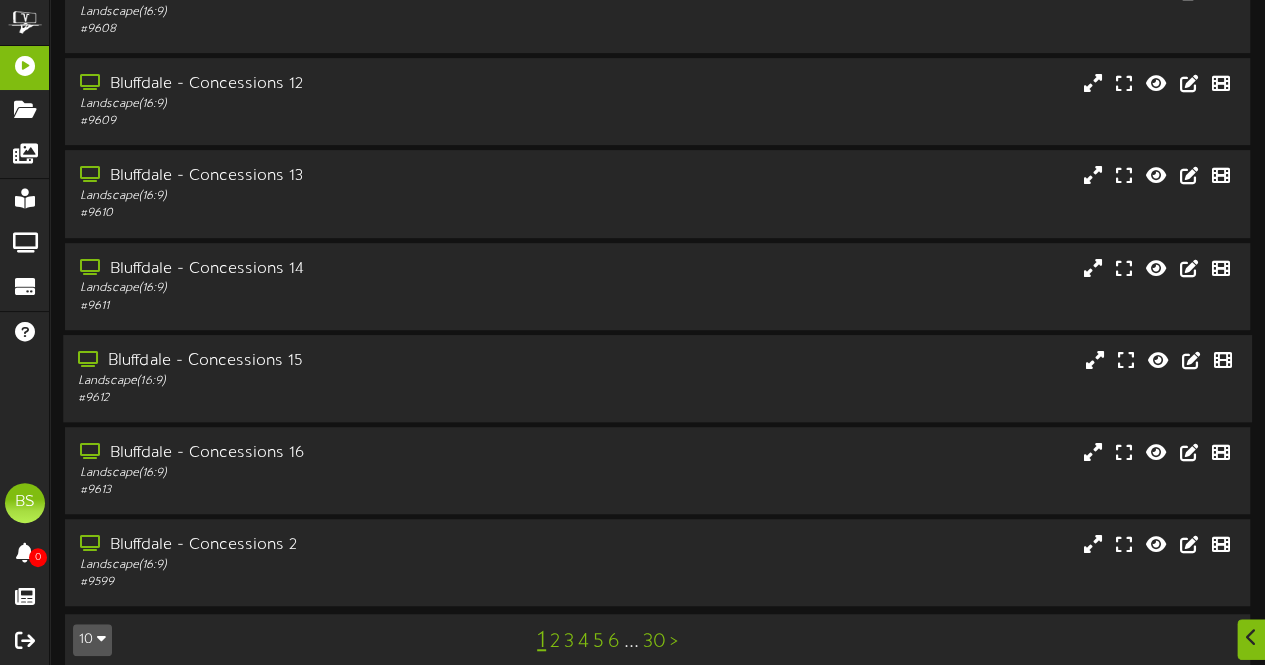 click on "Bluffdale - Concessions 15" at bounding box center [310, 361] 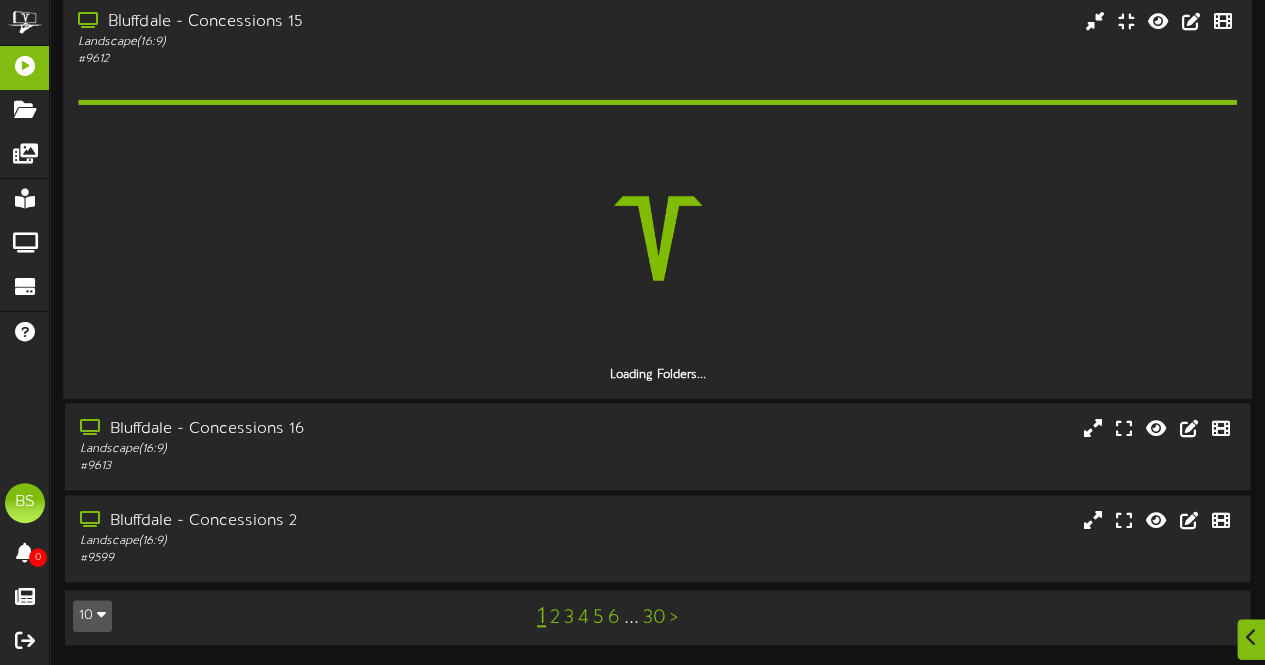 scroll, scrollTop: 686, scrollLeft: 0, axis: vertical 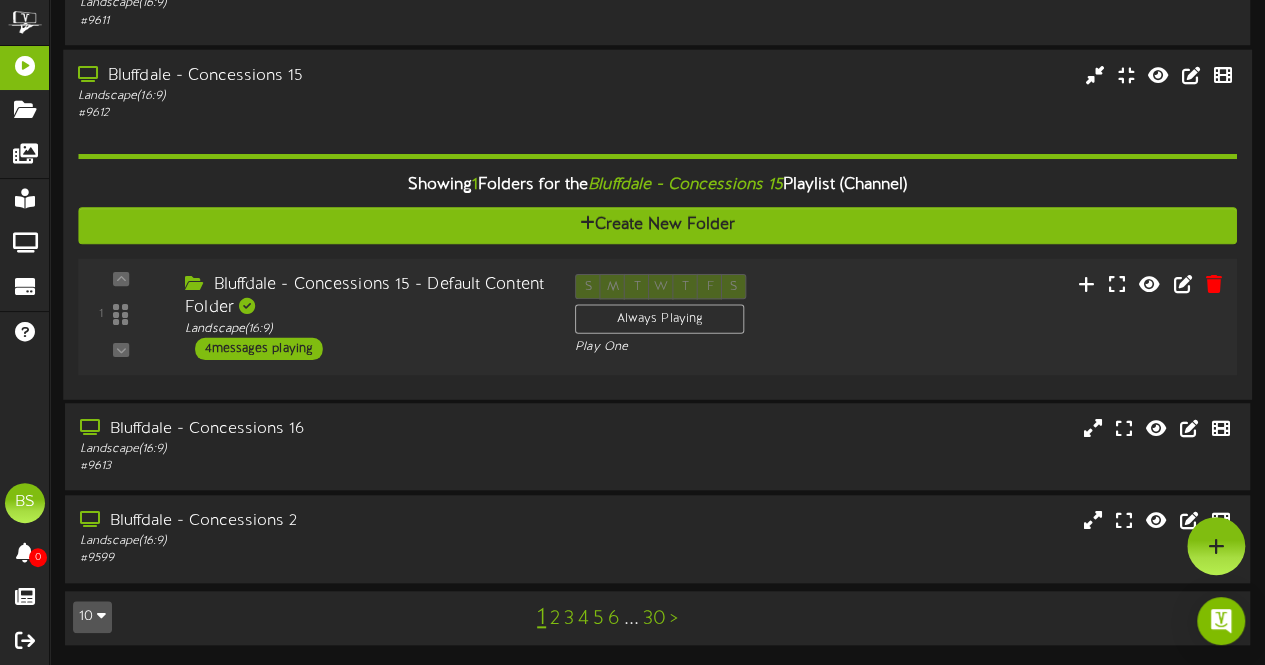 drag, startPoint x: 263, startPoint y: 355, endPoint x: 294, endPoint y: 356, distance: 31.016125 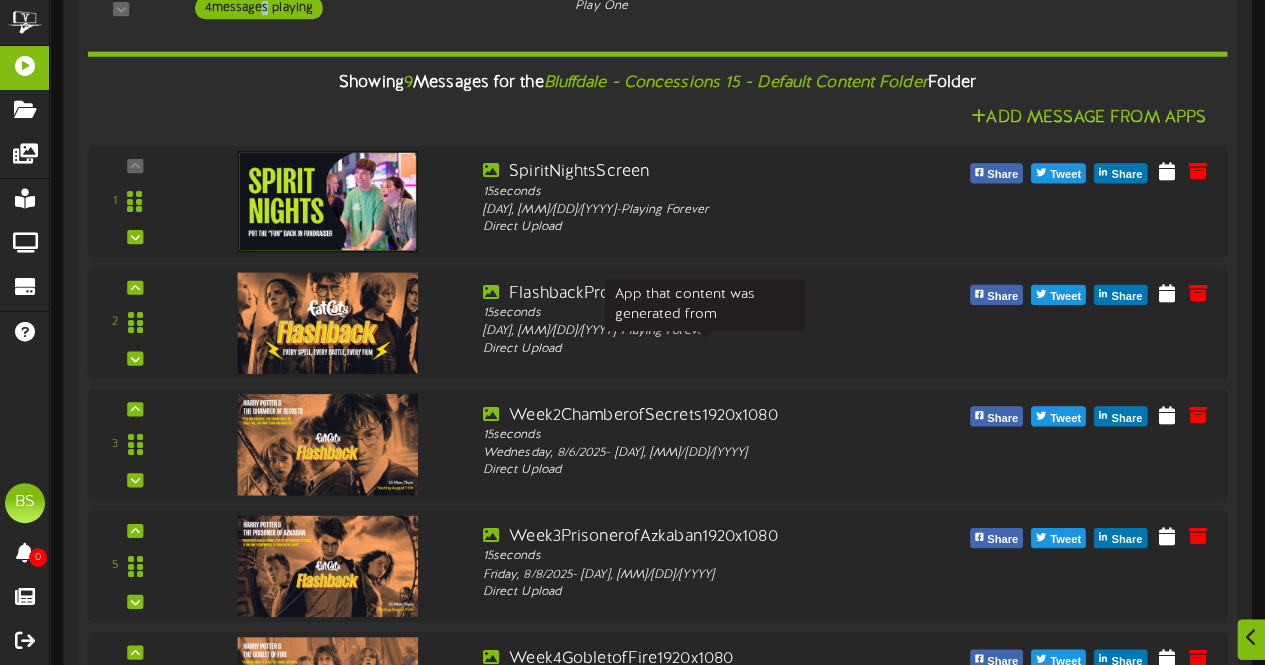 scroll, scrollTop: 1186, scrollLeft: 0, axis: vertical 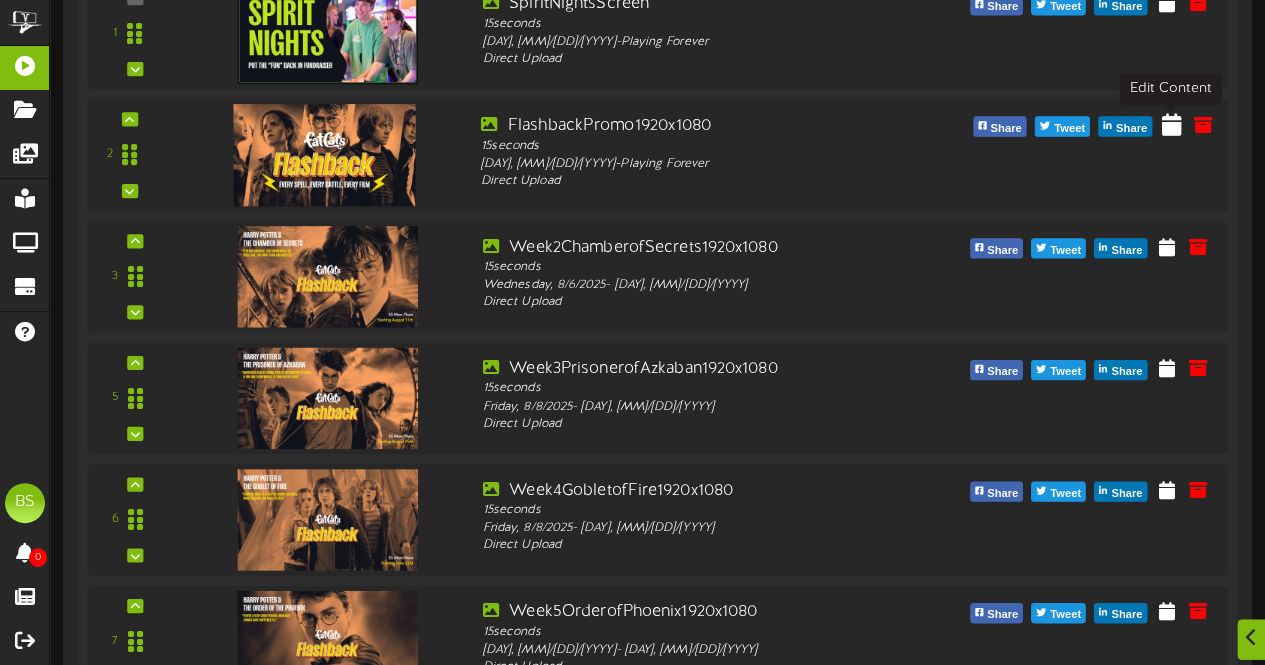 click at bounding box center (1172, 123) 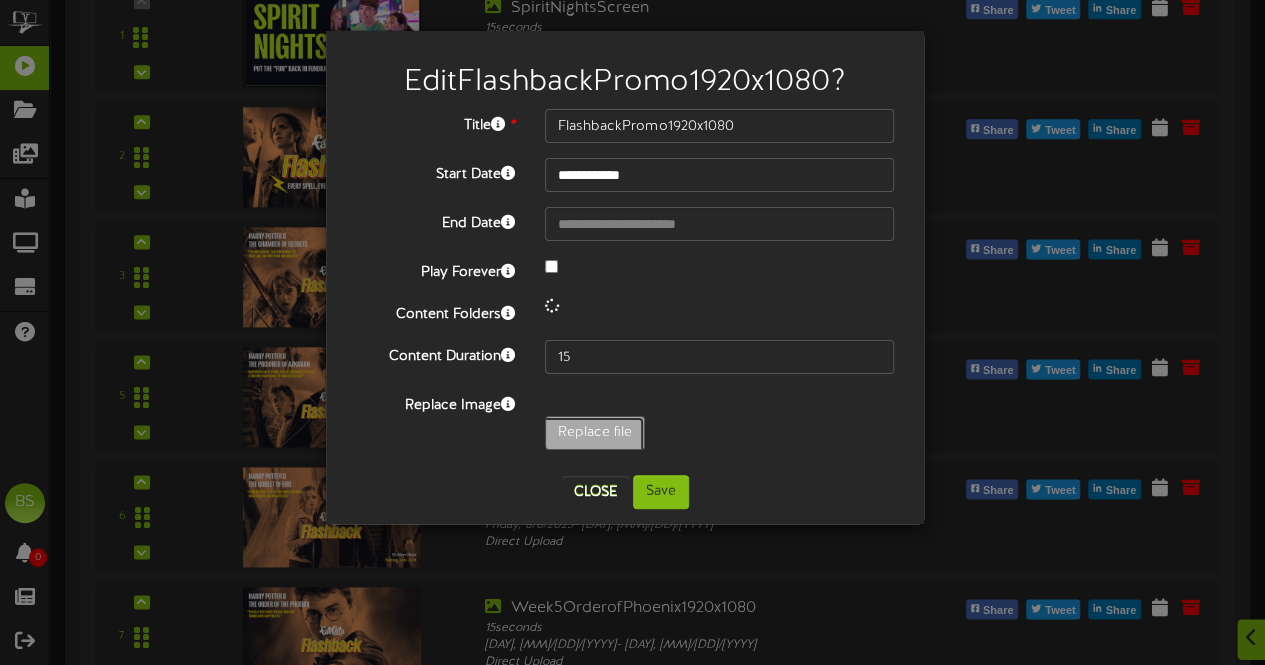 click on "Replace file" at bounding box center (-444, 488) 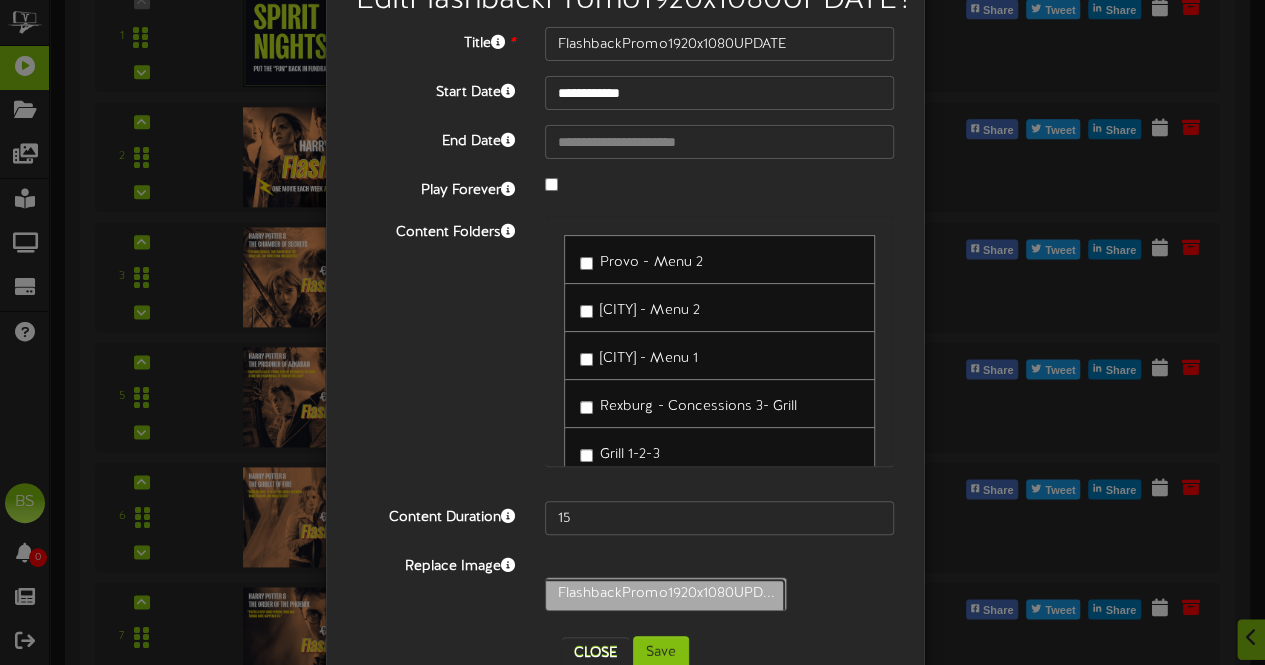 scroll, scrollTop: 163, scrollLeft: 0, axis: vertical 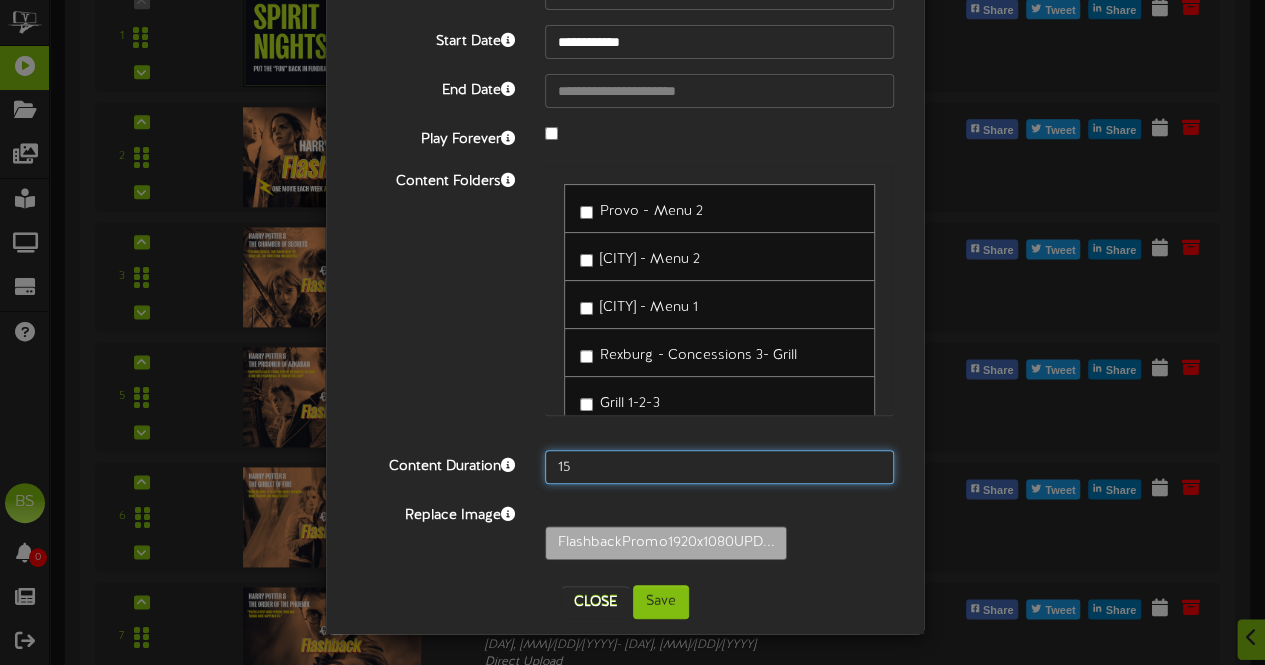 click on "15" at bounding box center [719, 467] 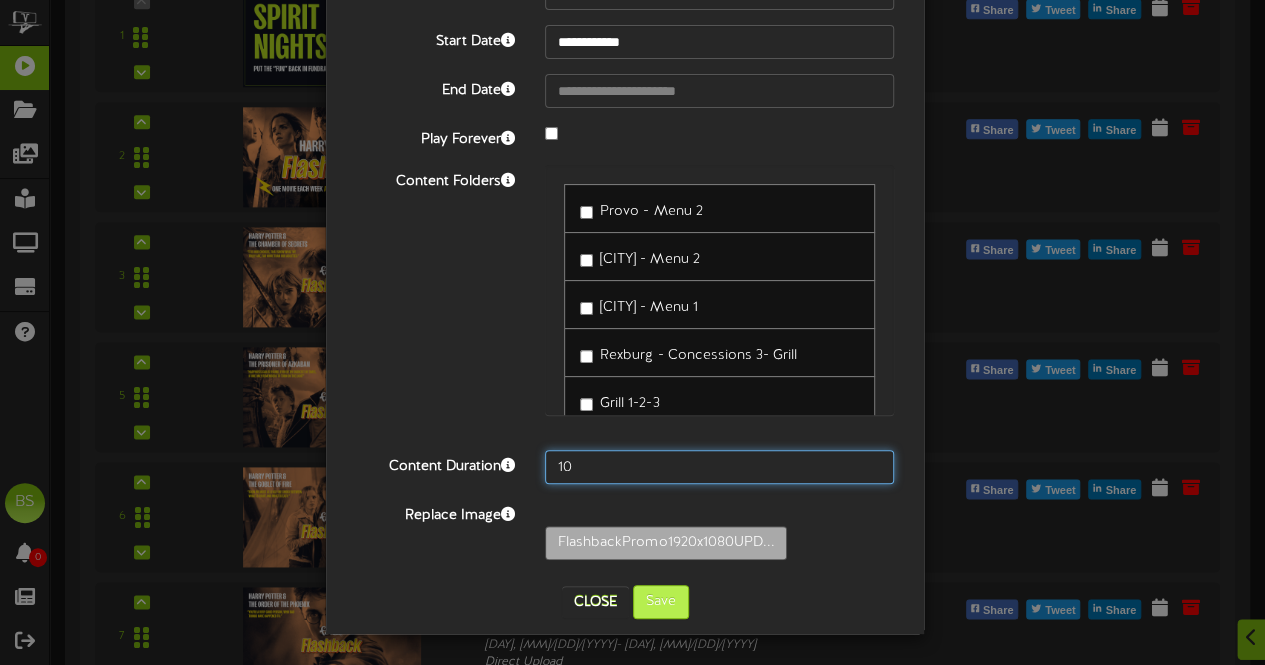 type on "10" 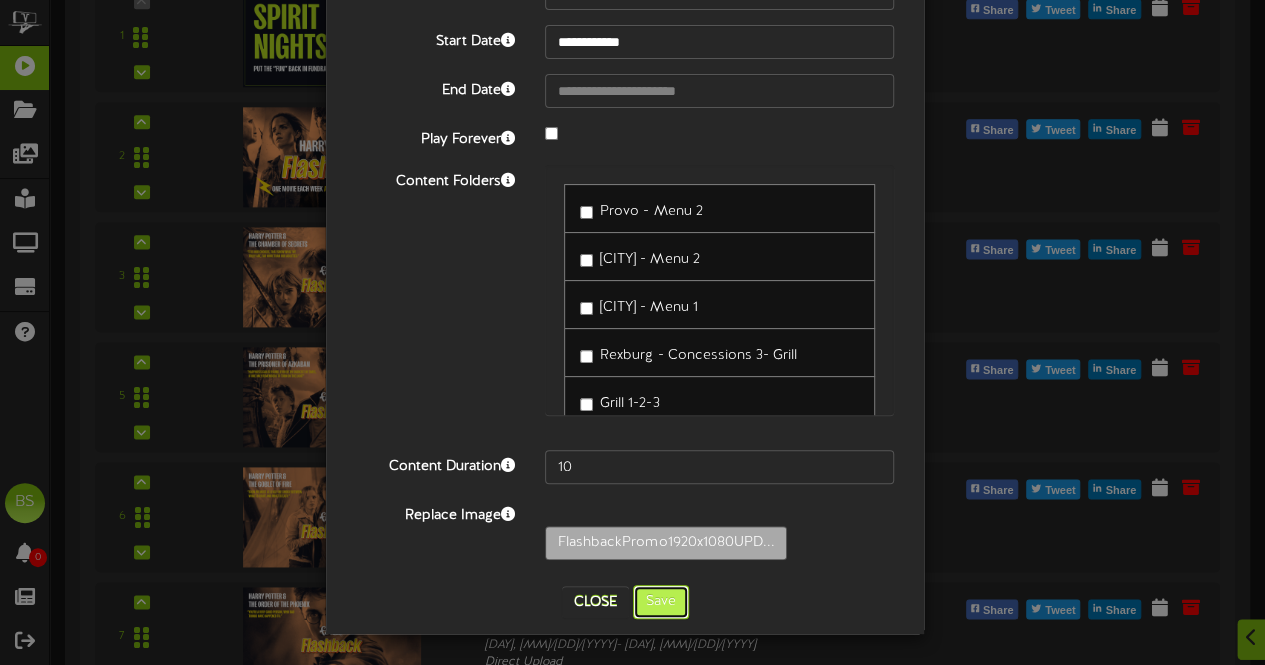 click on "Save" at bounding box center [661, 602] 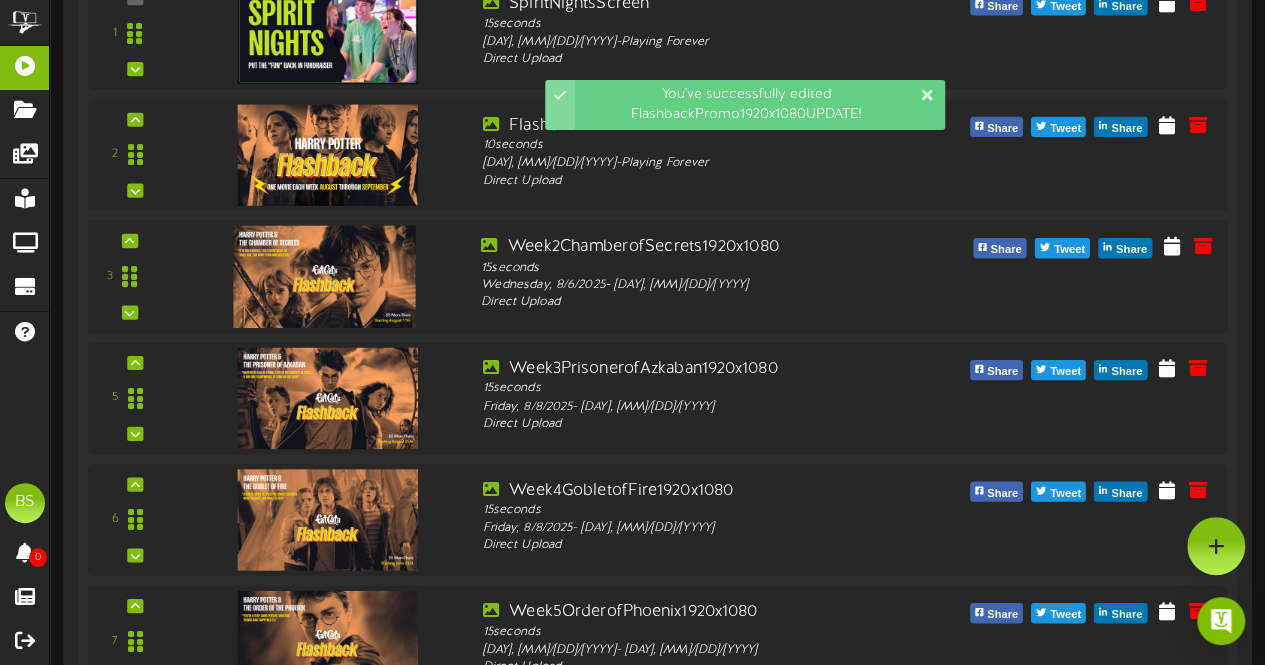 scroll, scrollTop: 1086, scrollLeft: 0, axis: vertical 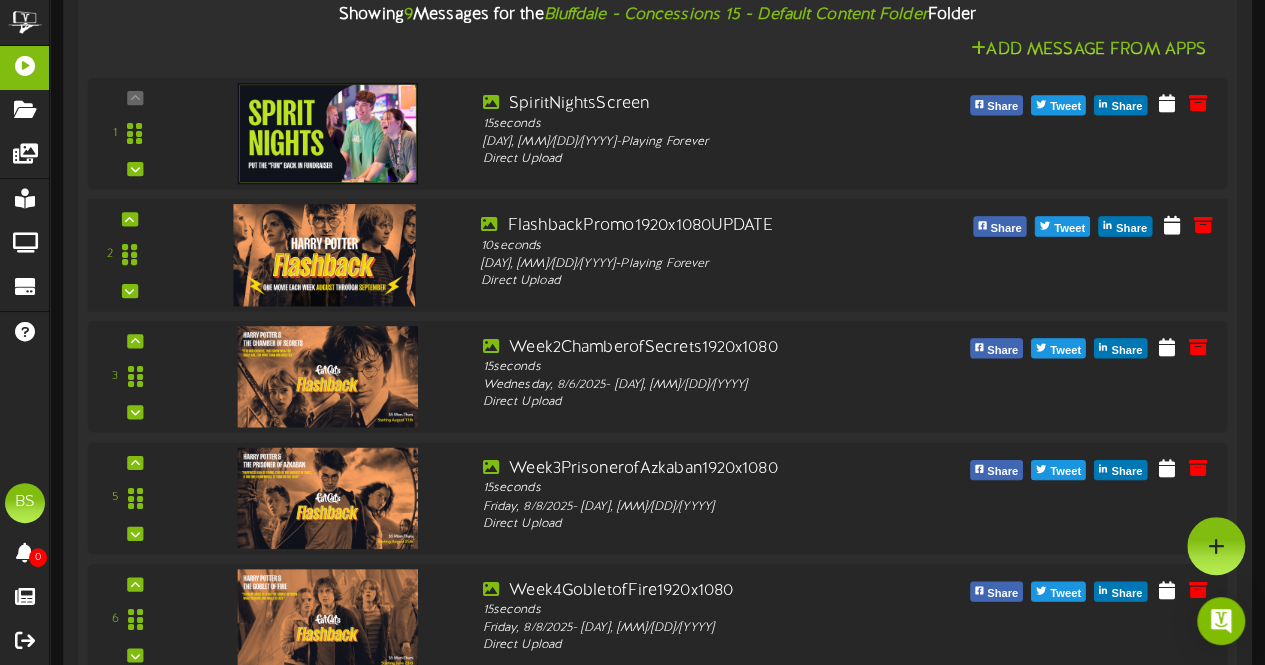 click at bounding box center (324, 254) 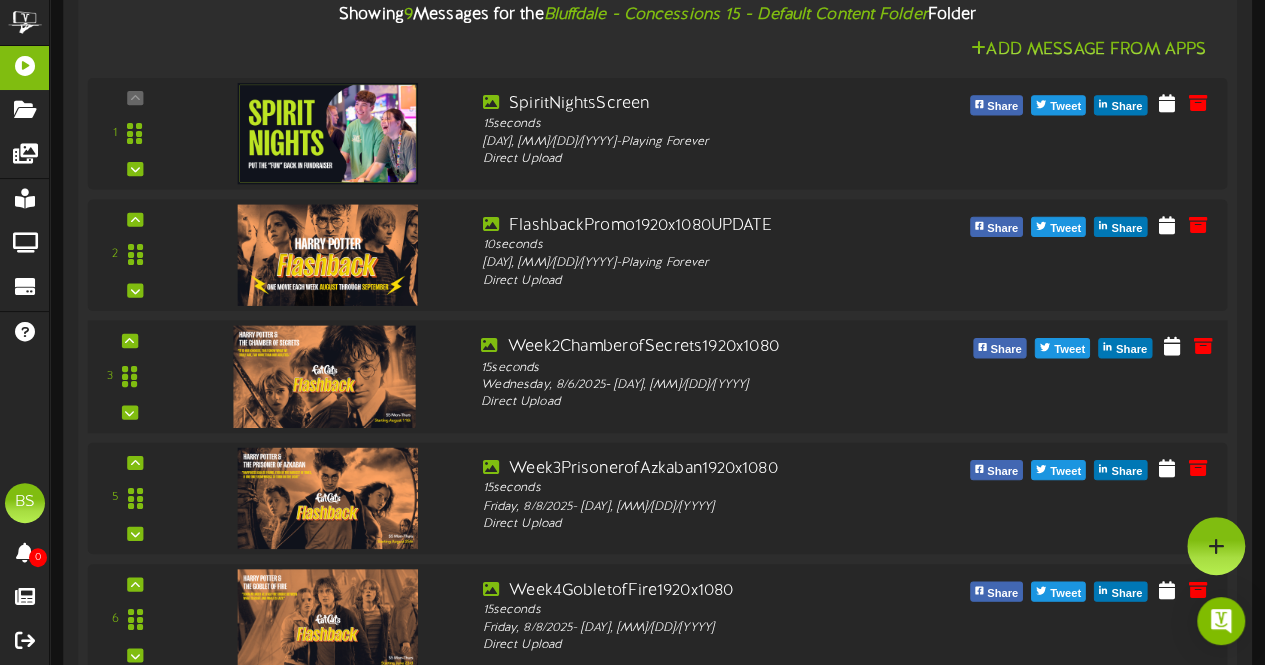 click at bounding box center [324, 375] 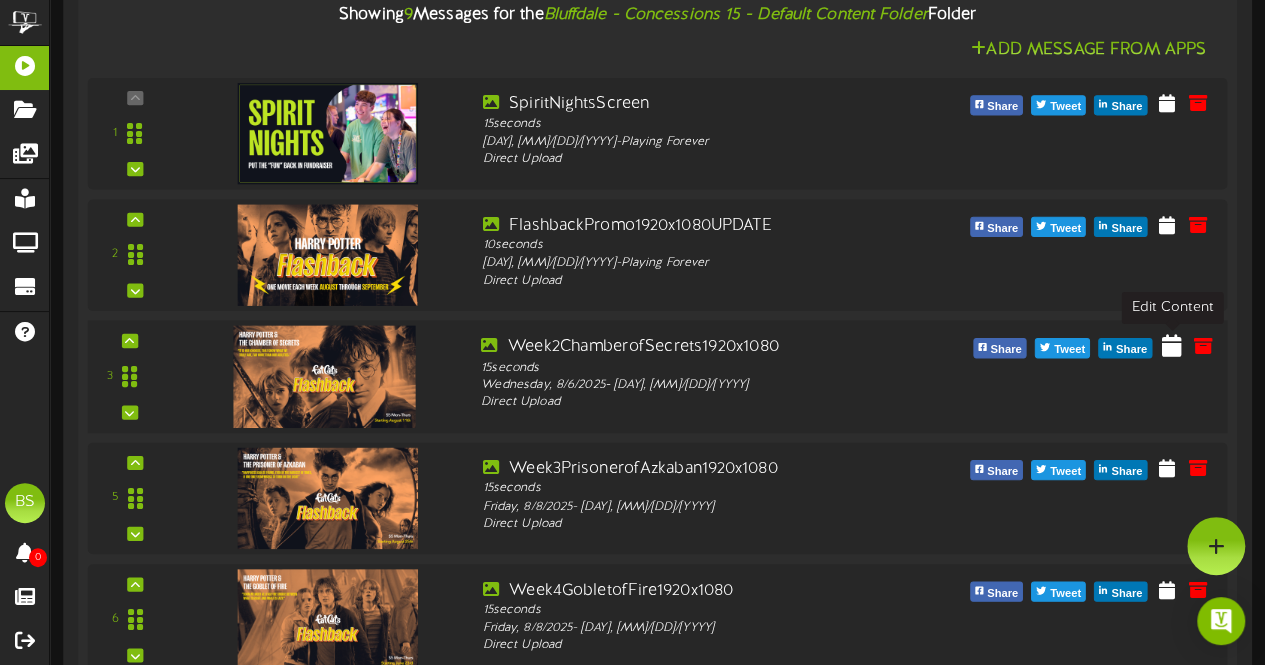 click at bounding box center (1172, 344) 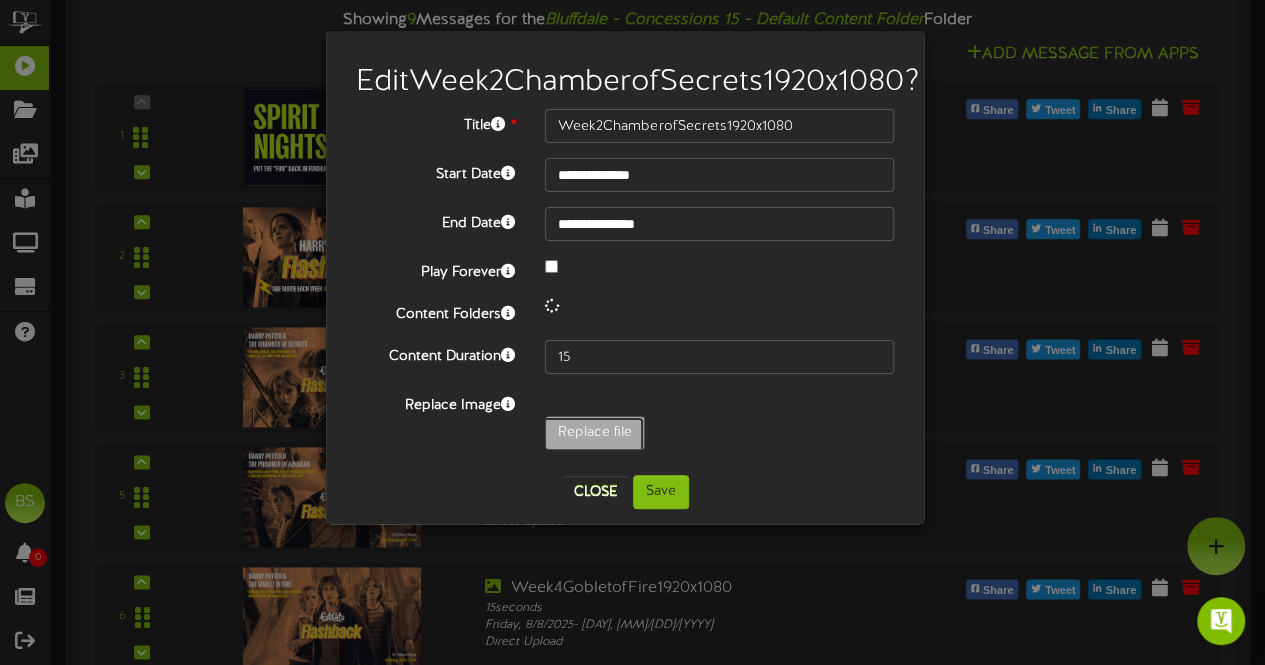 click on "Replace file" at bounding box center [-444, 488] 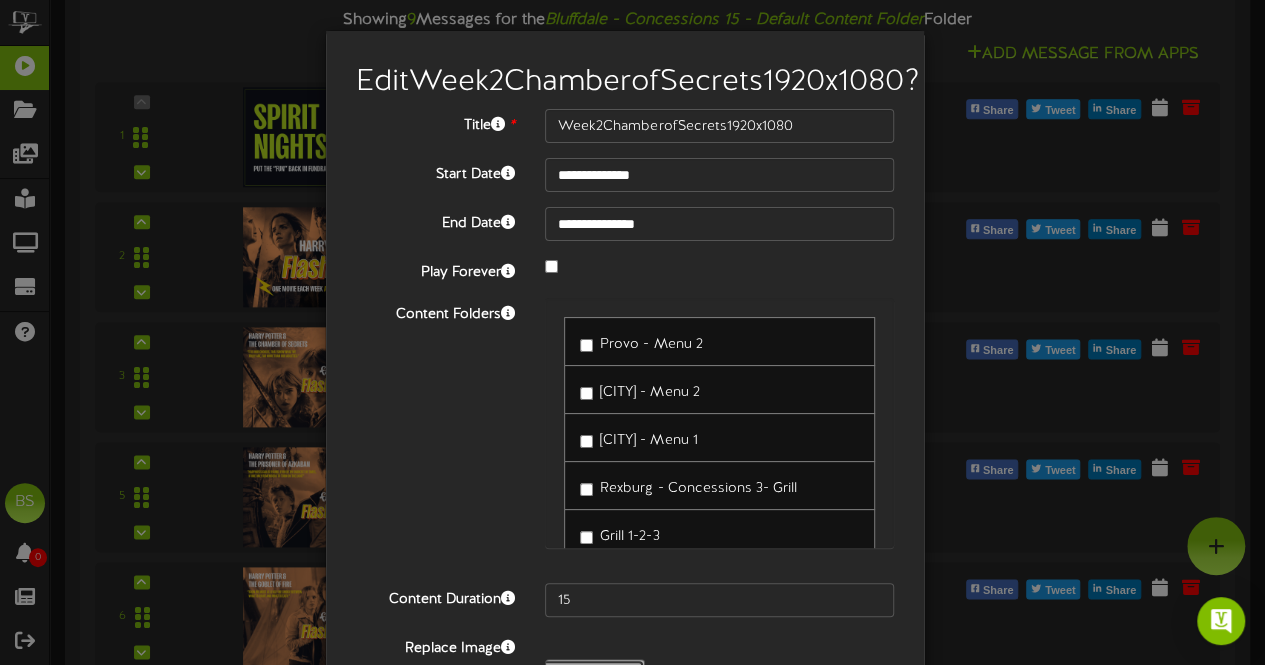 type on "**********" 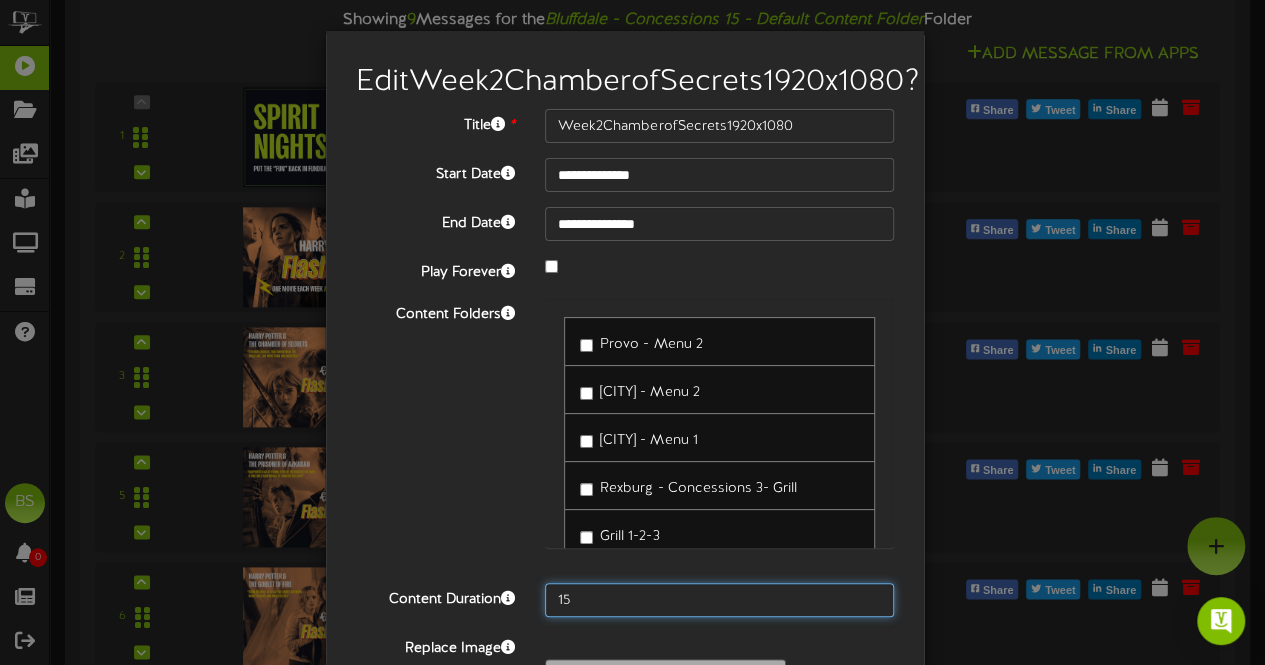 drag, startPoint x: 614, startPoint y: 635, endPoint x: 642, endPoint y: 647, distance: 30.463093 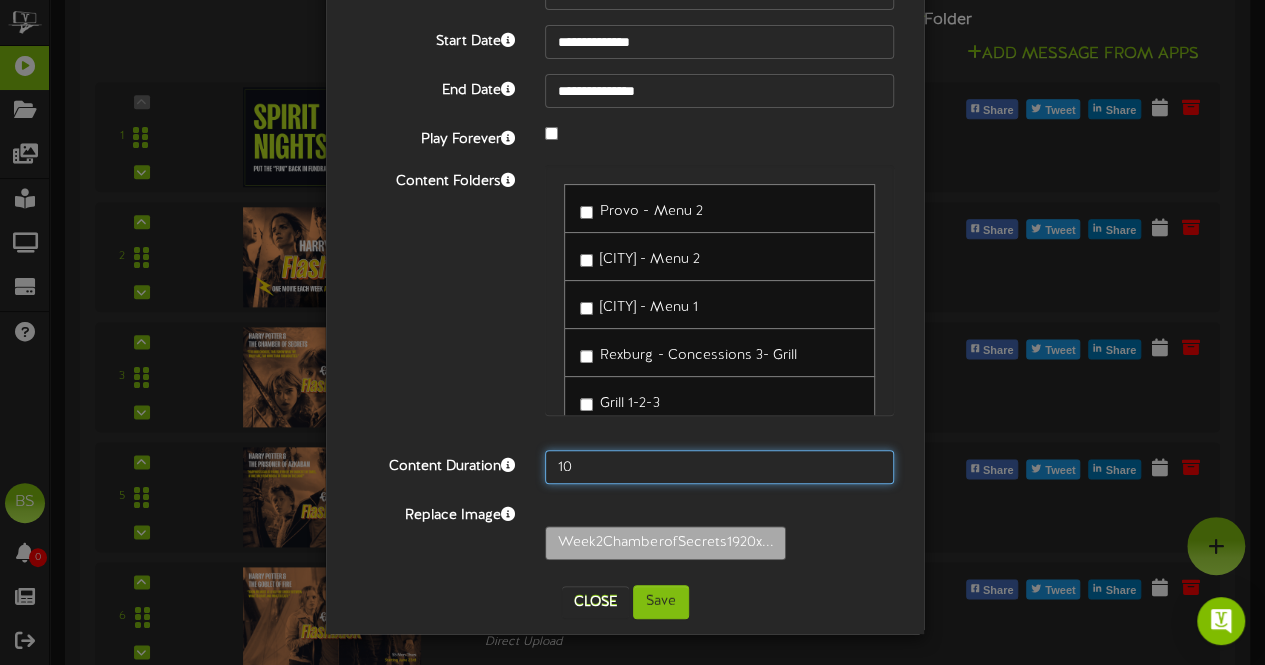 scroll, scrollTop: 163, scrollLeft: 0, axis: vertical 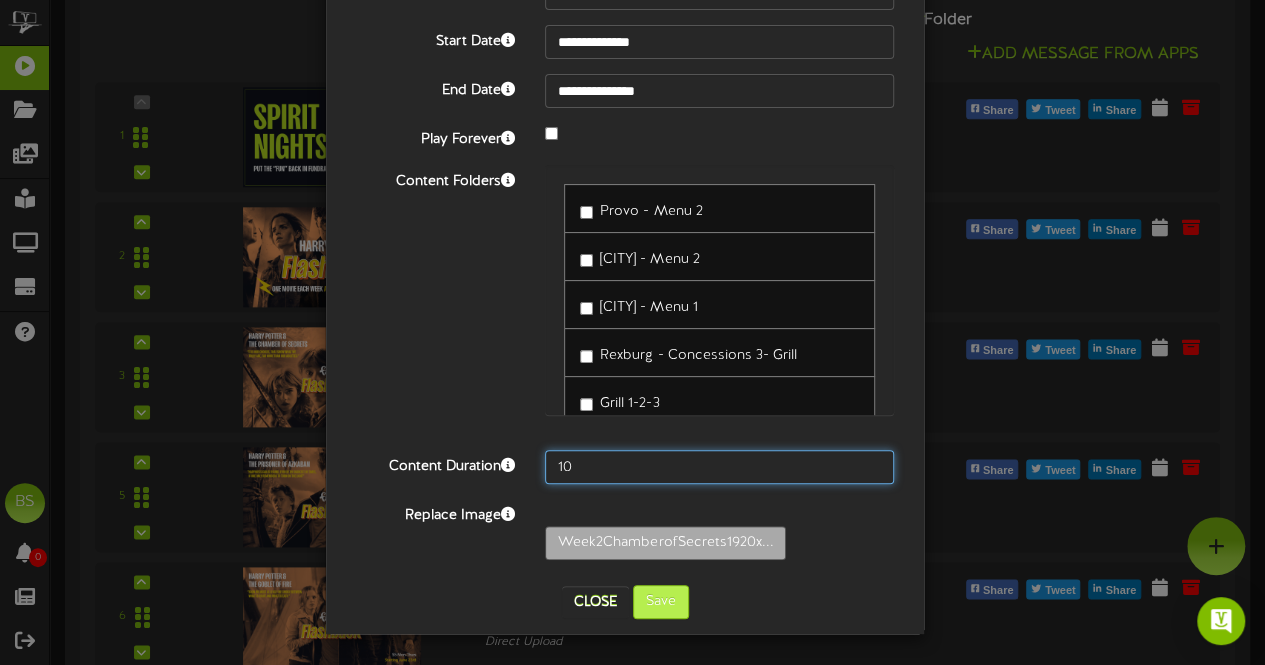 type on "10" 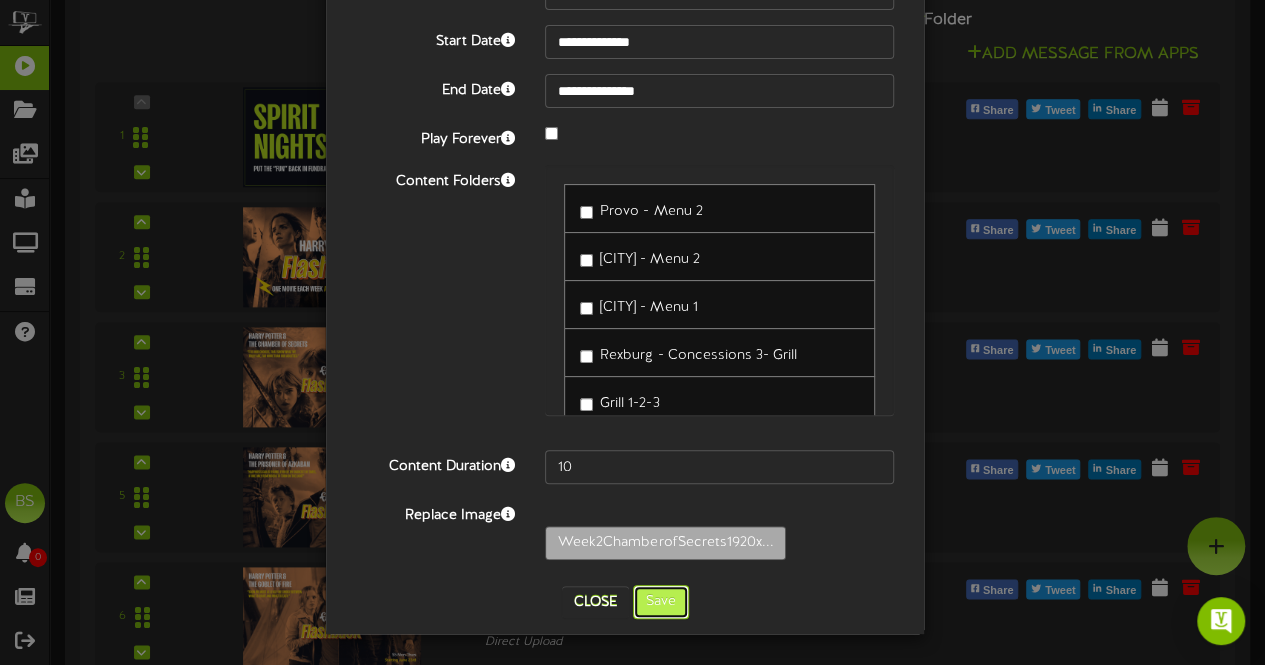 click on "Save" at bounding box center [661, 602] 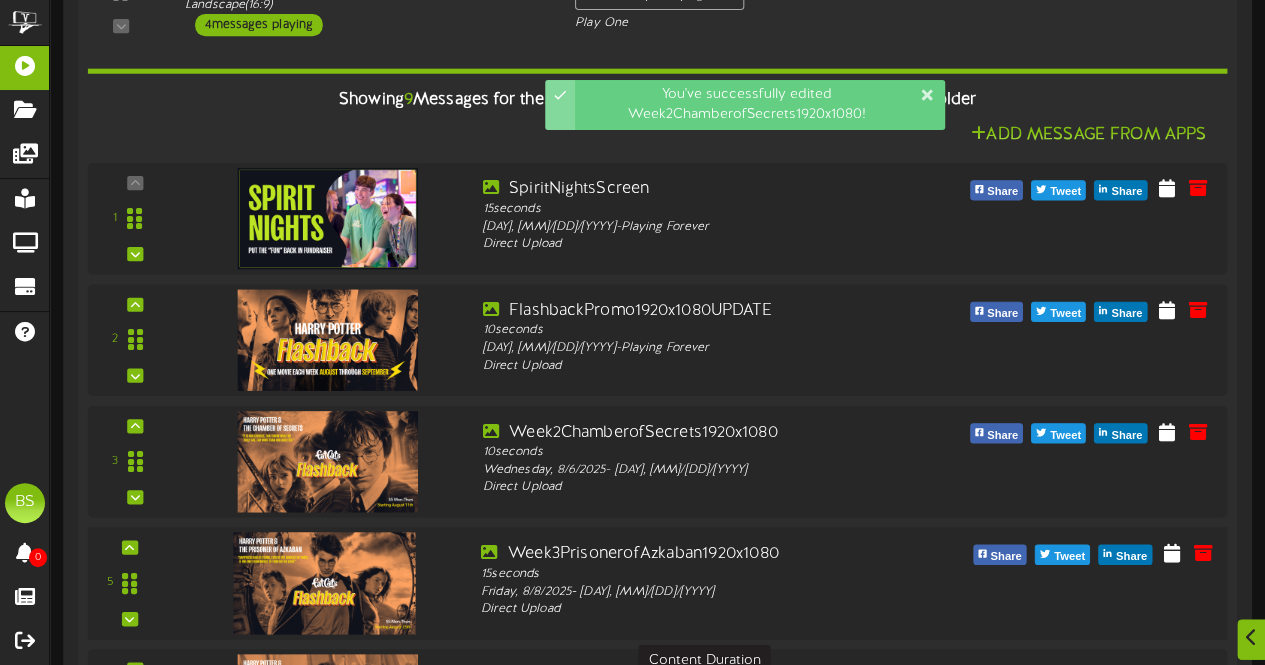 scroll, scrollTop: 1086, scrollLeft: 0, axis: vertical 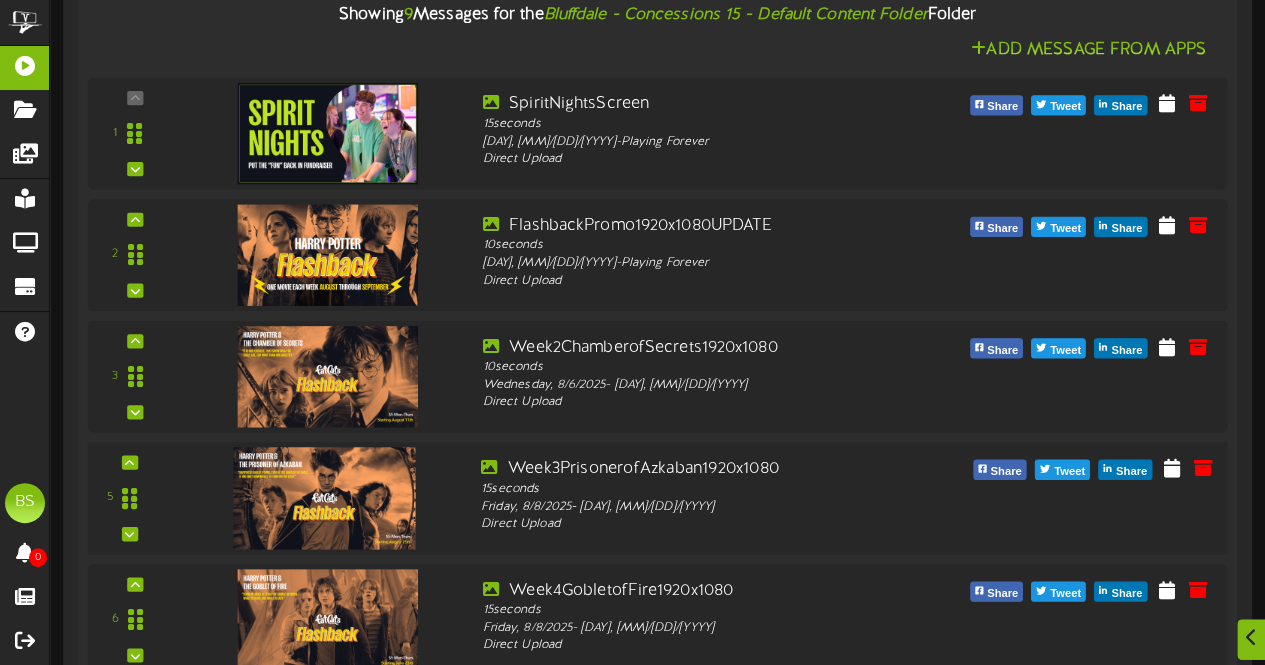 click at bounding box center (324, 497) 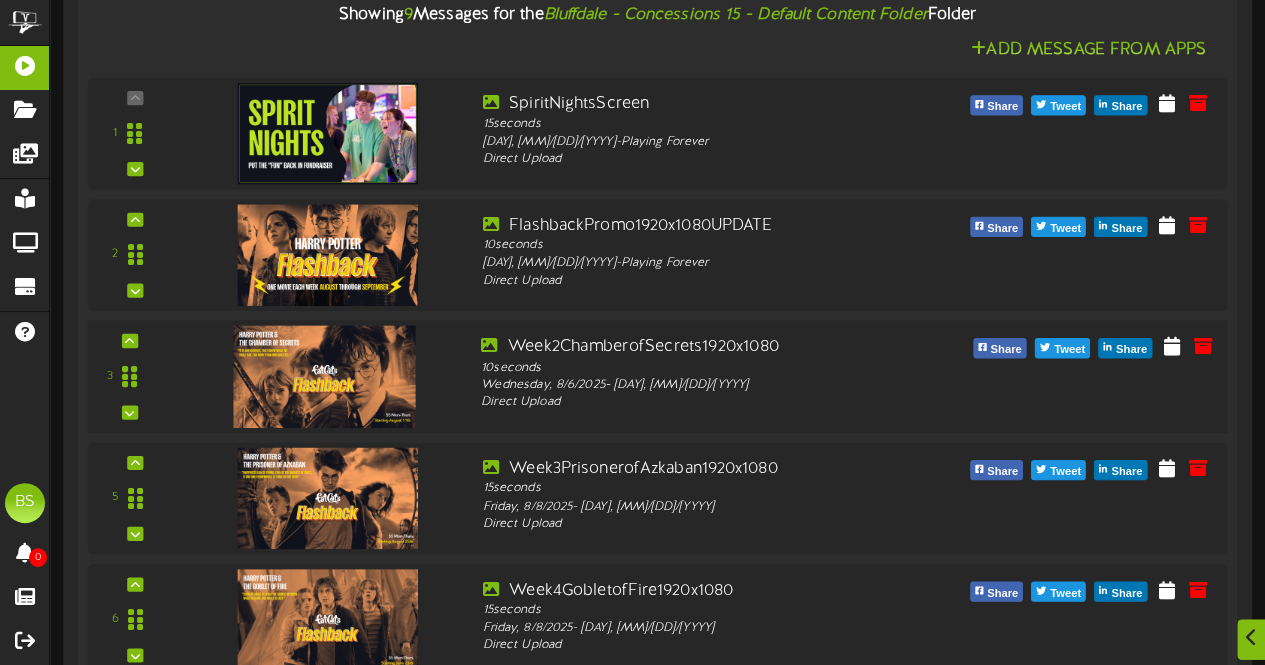 click at bounding box center (324, 375) 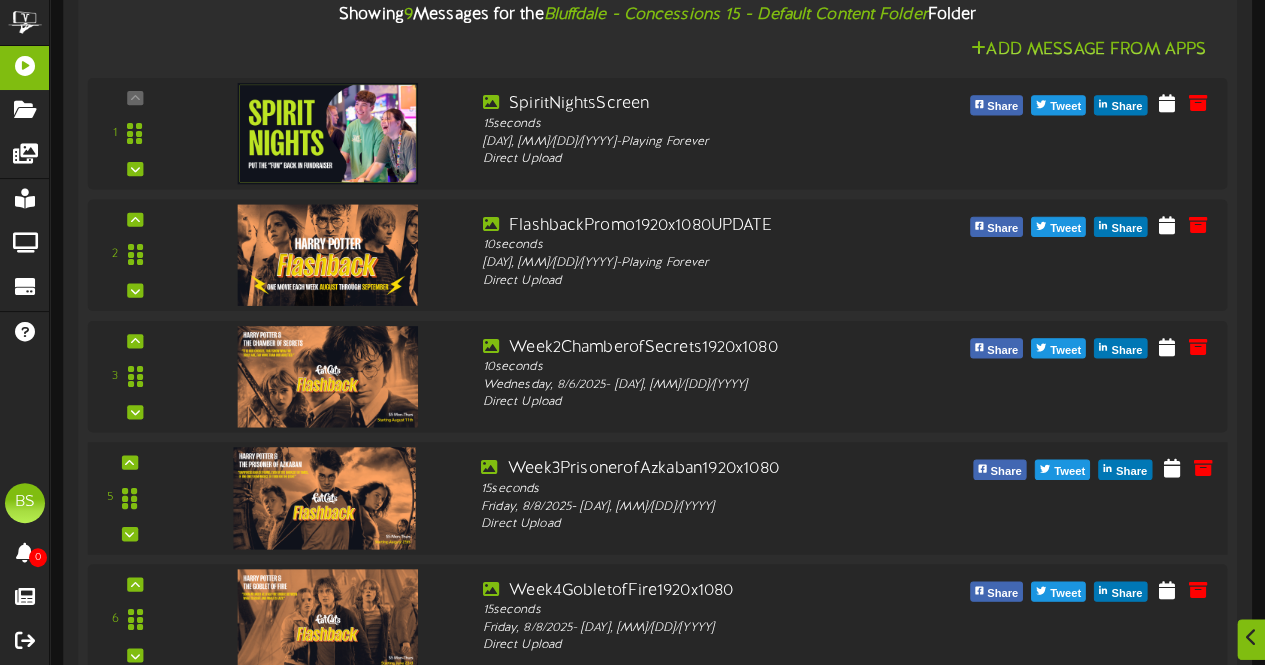 click at bounding box center [324, 497] 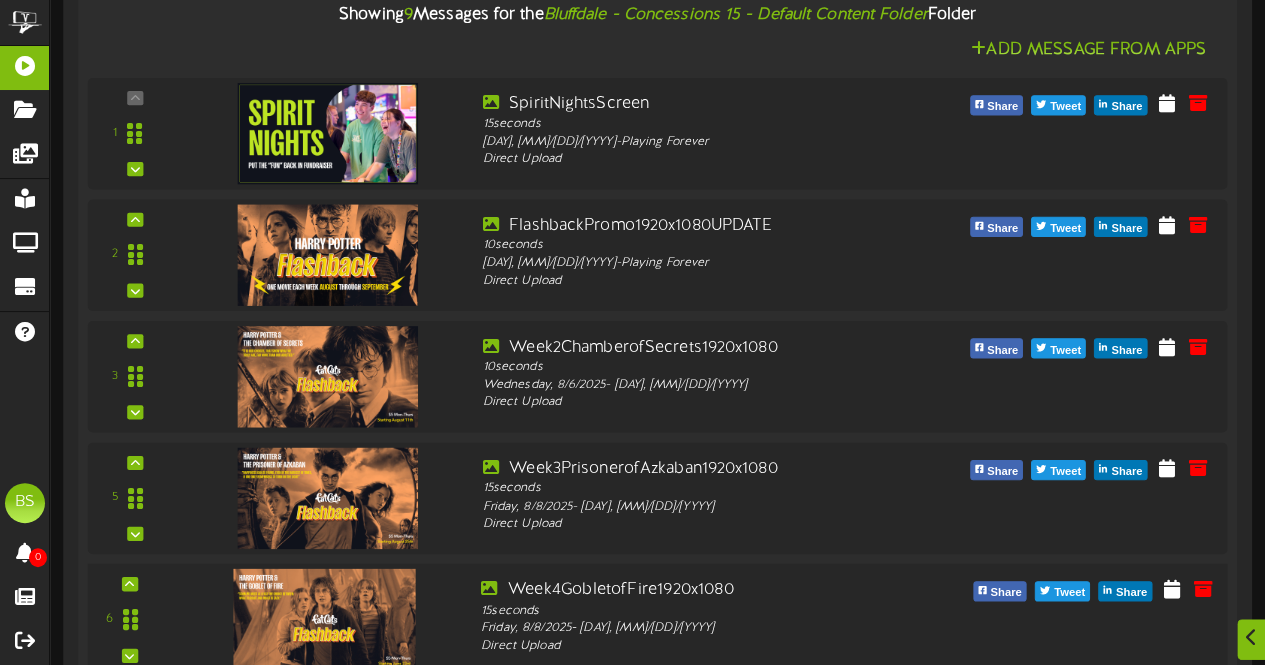 click at bounding box center (324, 618) 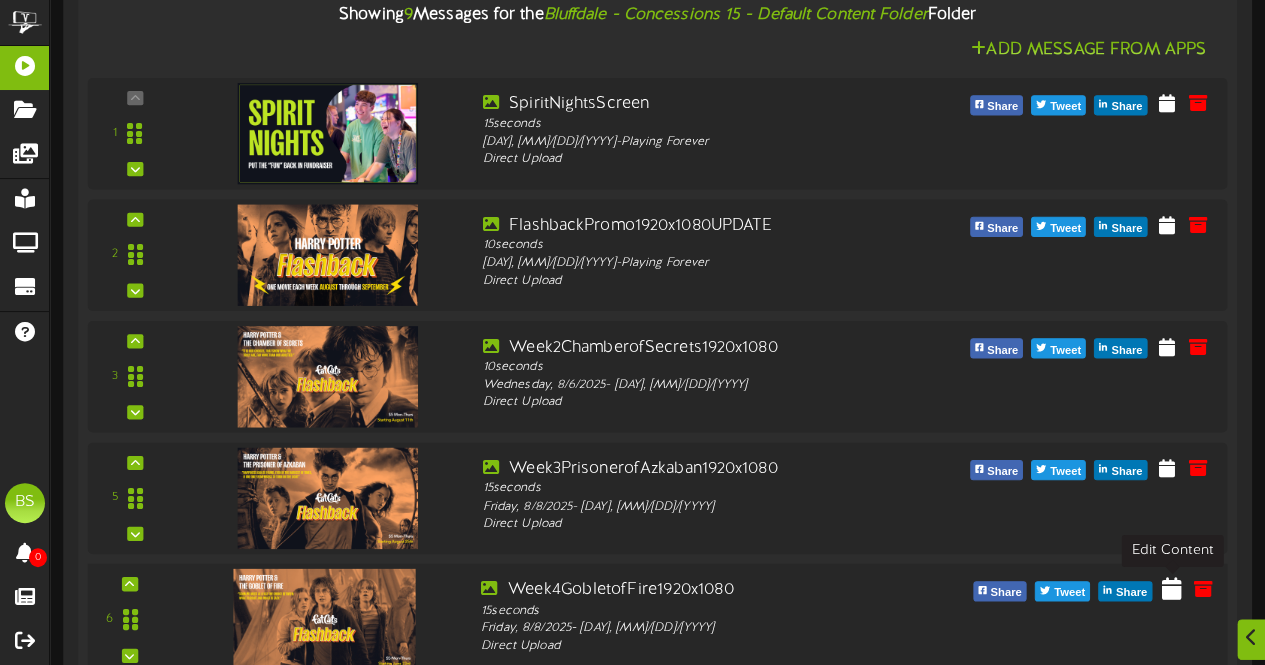click at bounding box center [1172, 587] 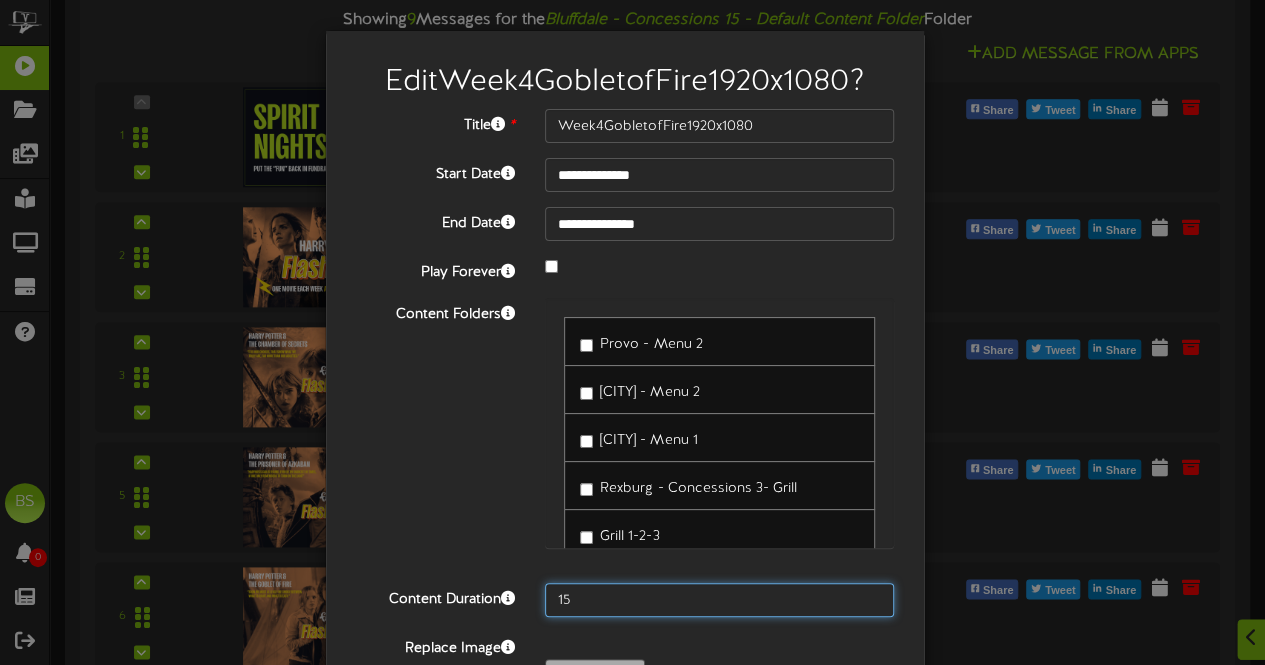 click on "15" at bounding box center (719, 600) 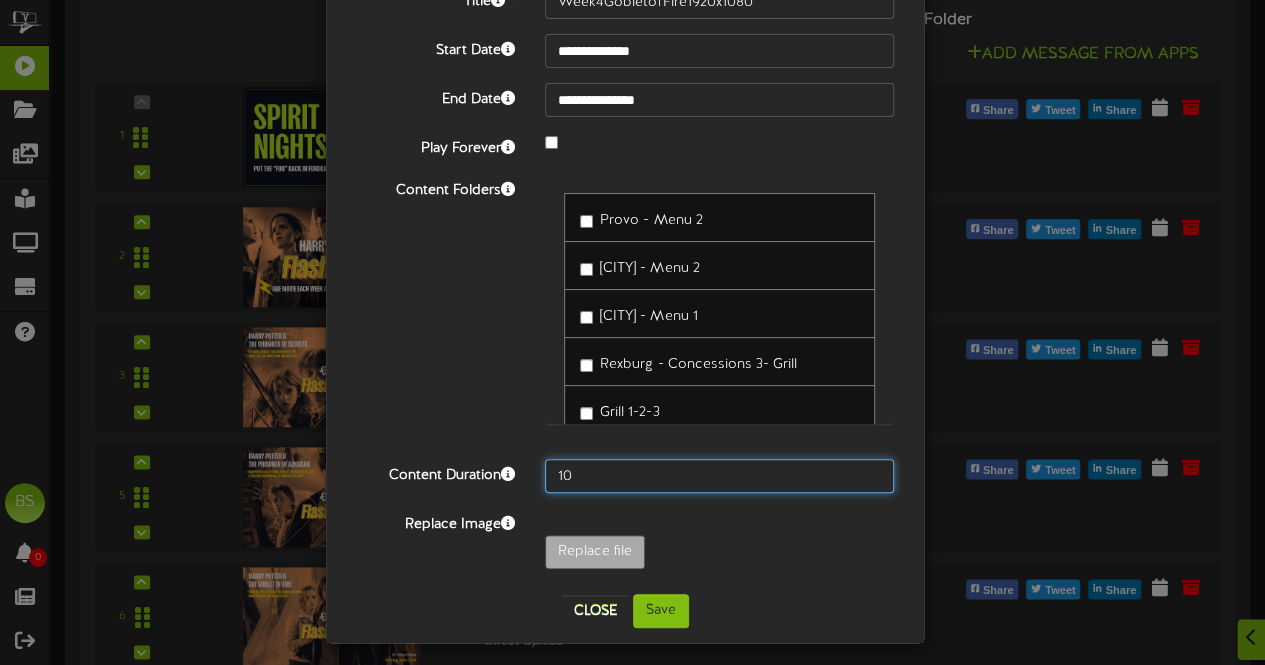 scroll, scrollTop: 130, scrollLeft: 0, axis: vertical 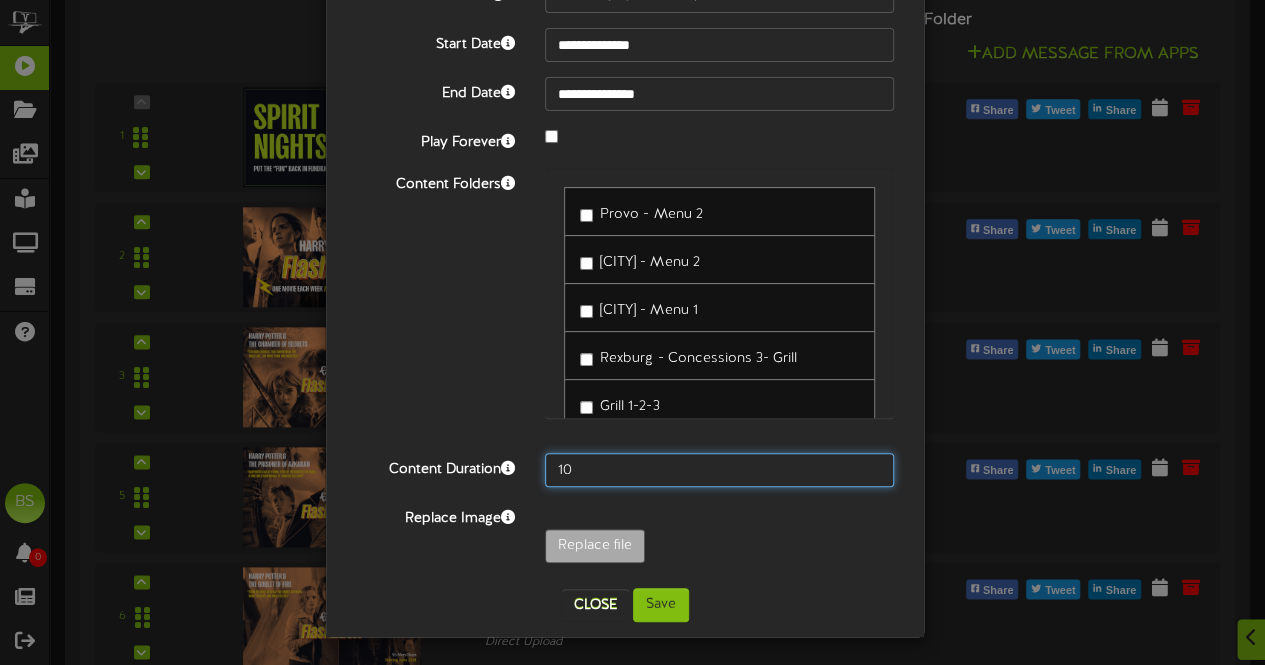 type on "10" 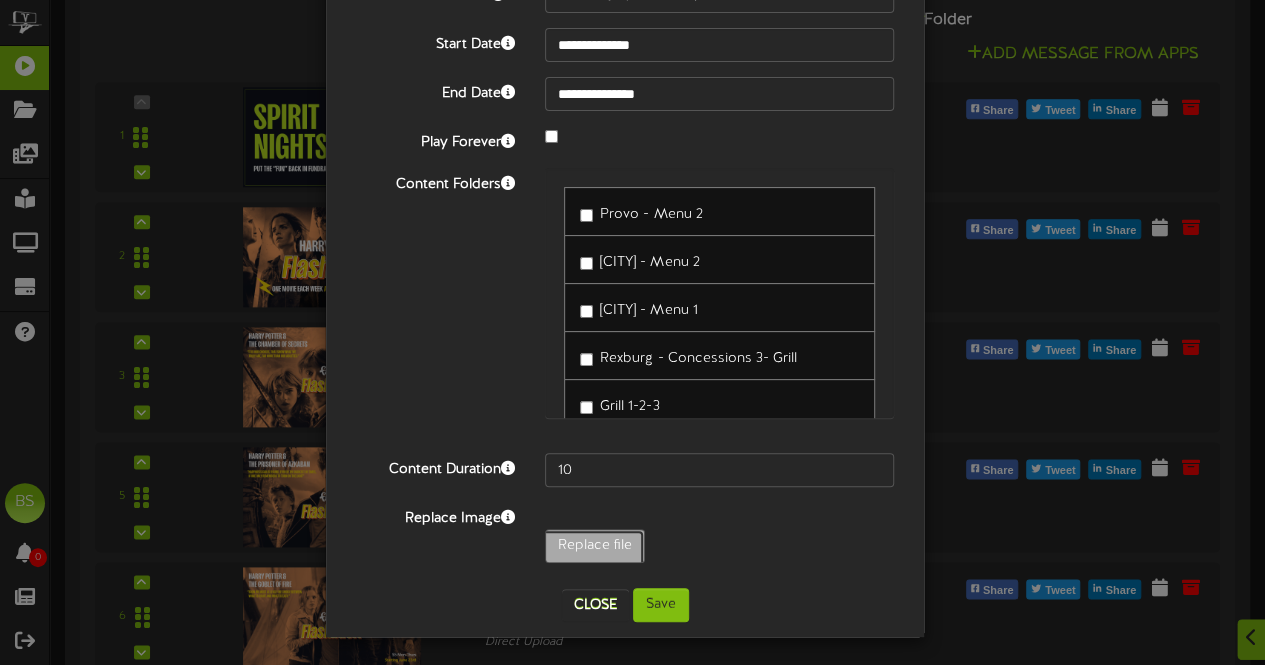 click on "Replace file" at bounding box center (-444, 601) 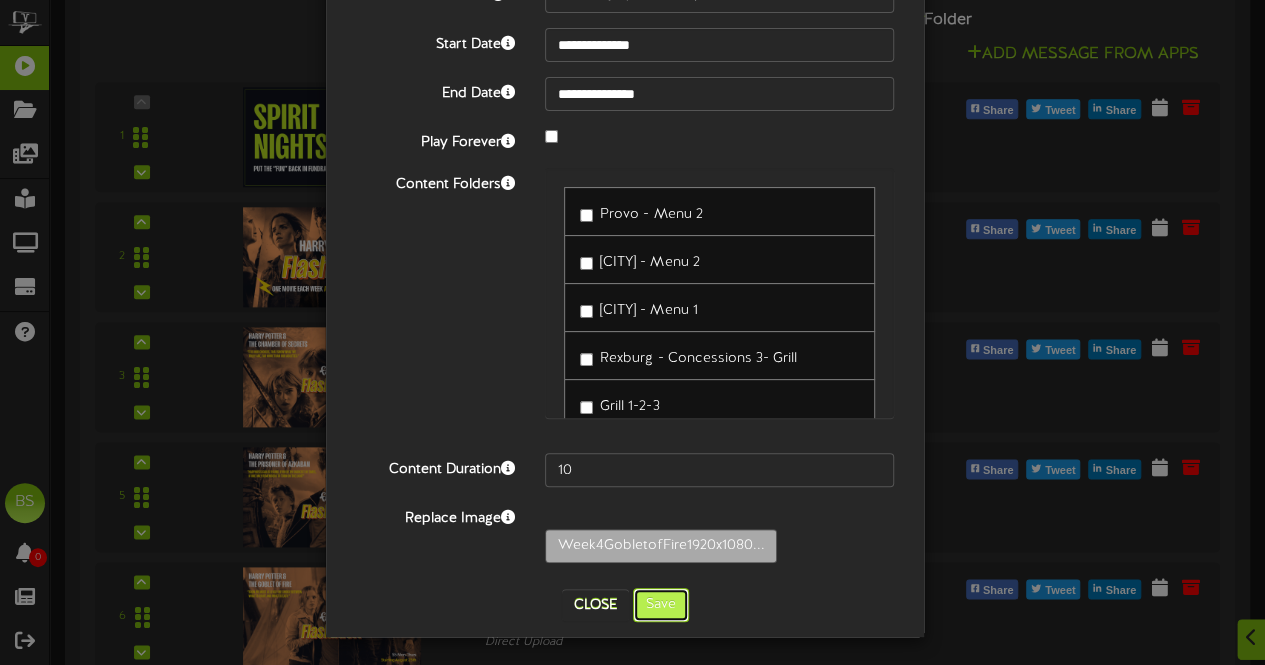 click on "Save" at bounding box center [661, 605] 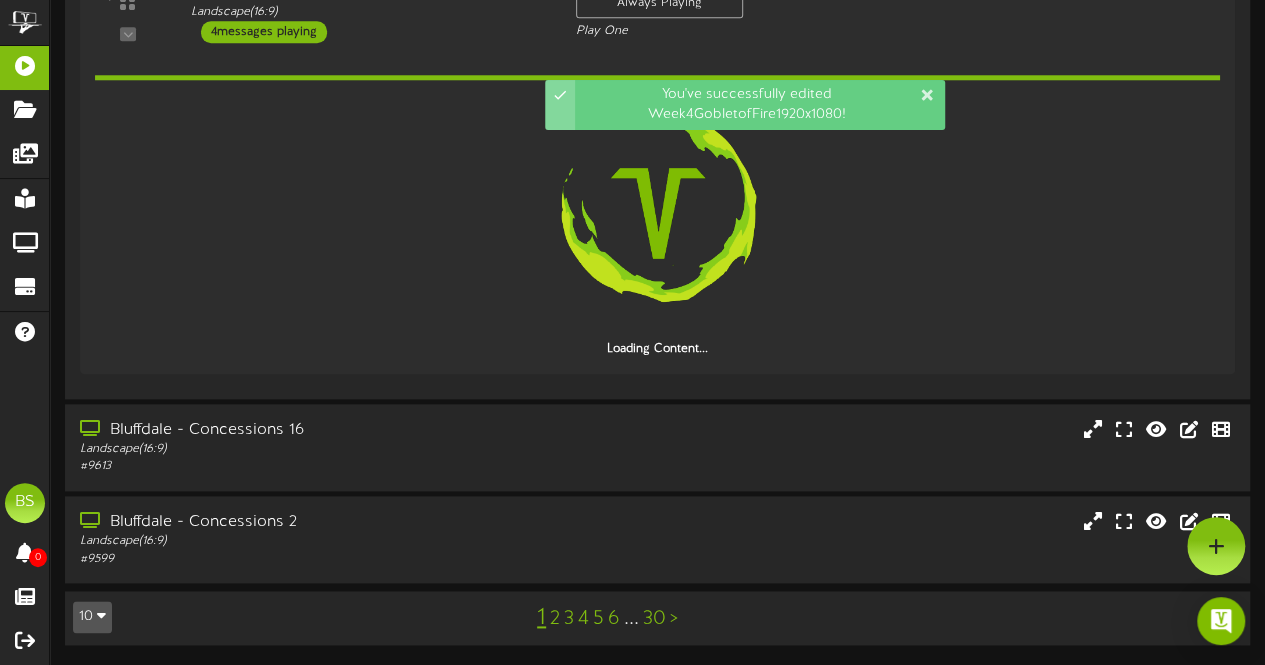 scroll, scrollTop: 1086, scrollLeft: 0, axis: vertical 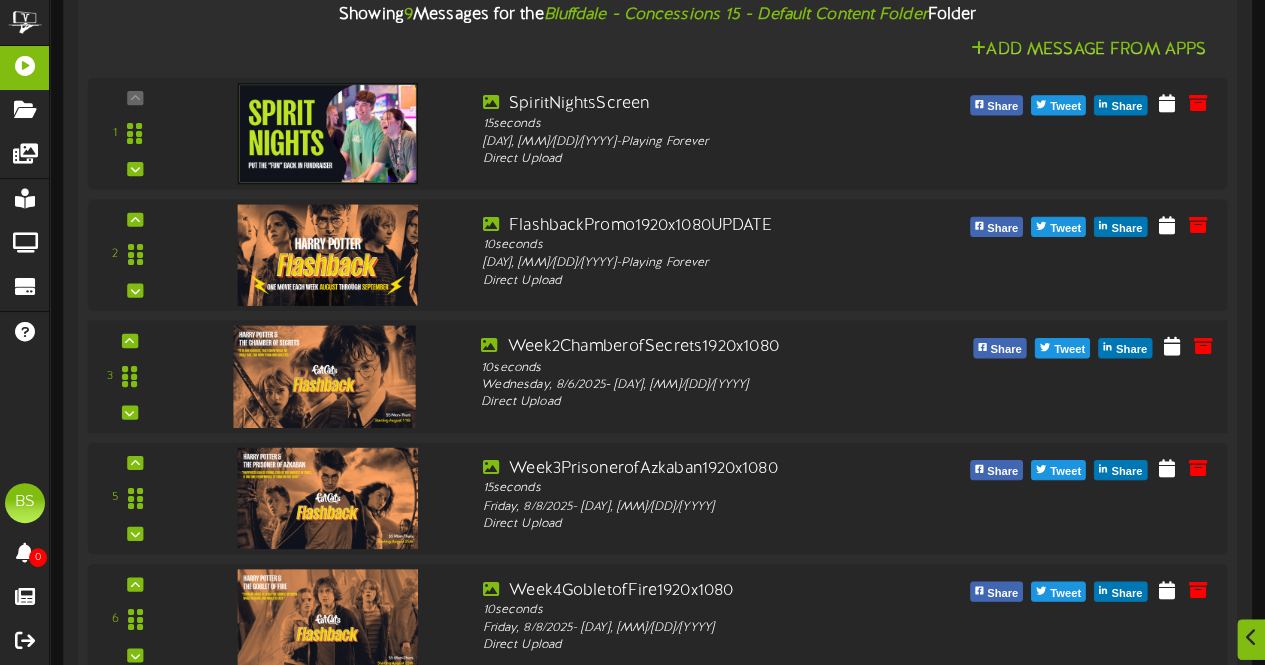 click at bounding box center (324, 375) 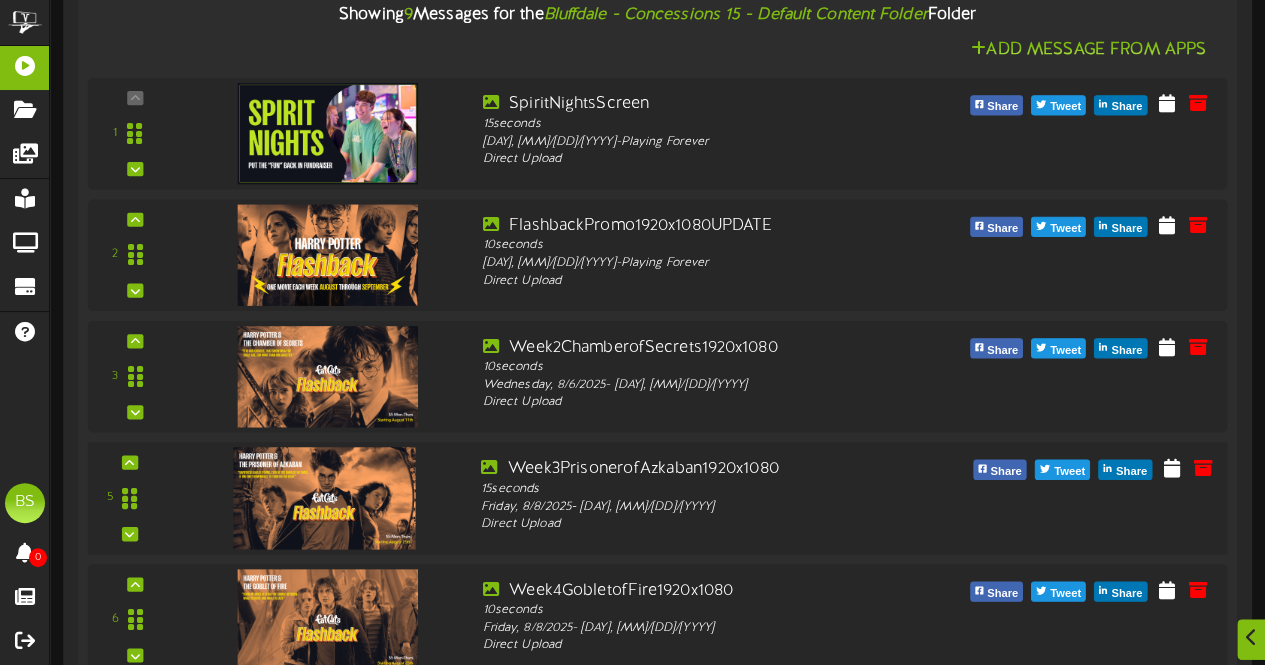 click at bounding box center [324, 497] 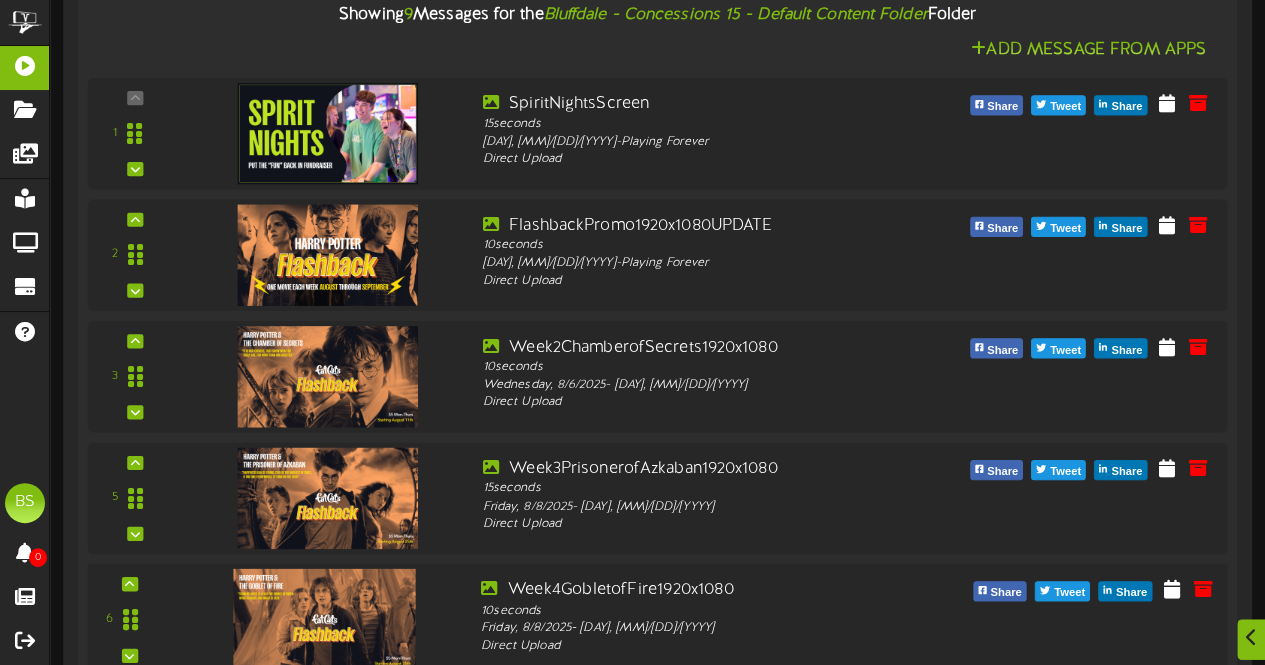 click at bounding box center [324, 618] 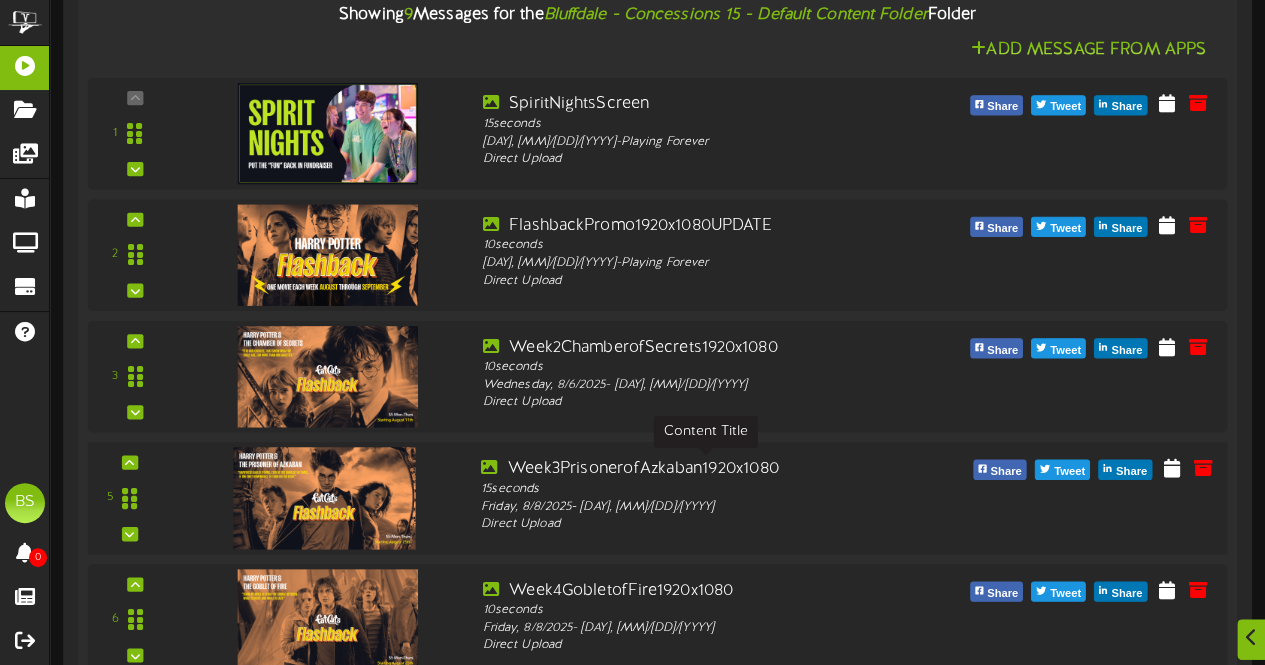 click on "Week3PrisonerofAzkaban1920x1080" at bounding box center [705, 467] 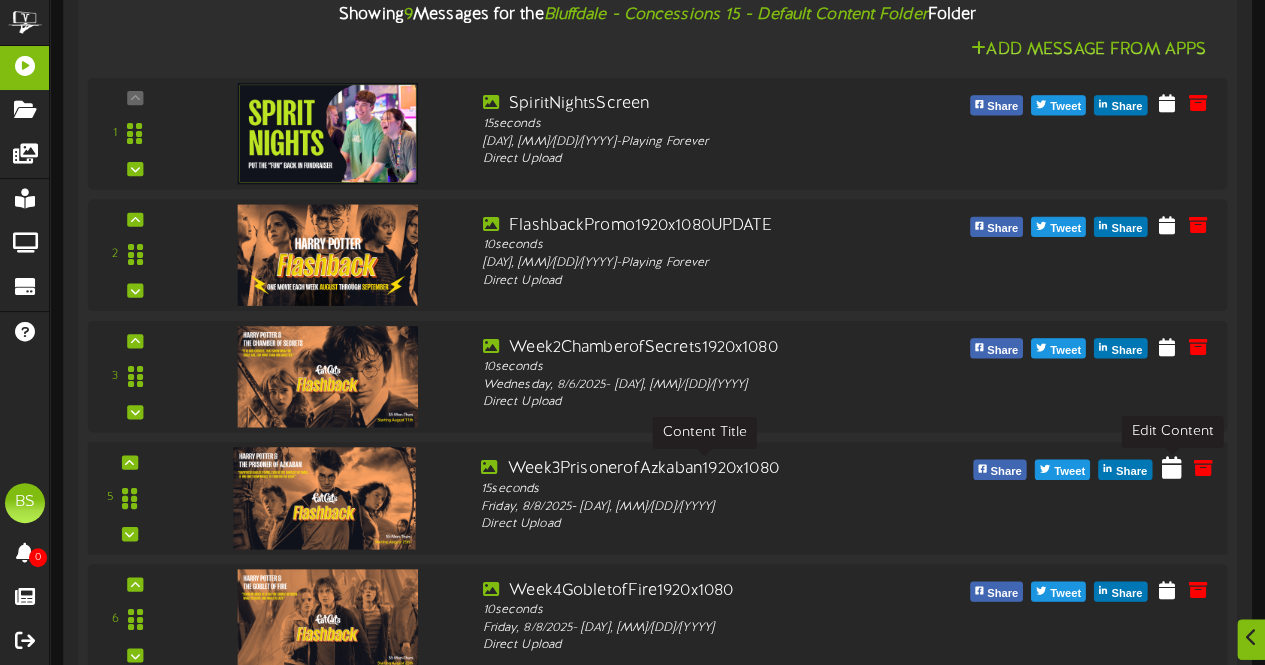 click at bounding box center (1172, 466) 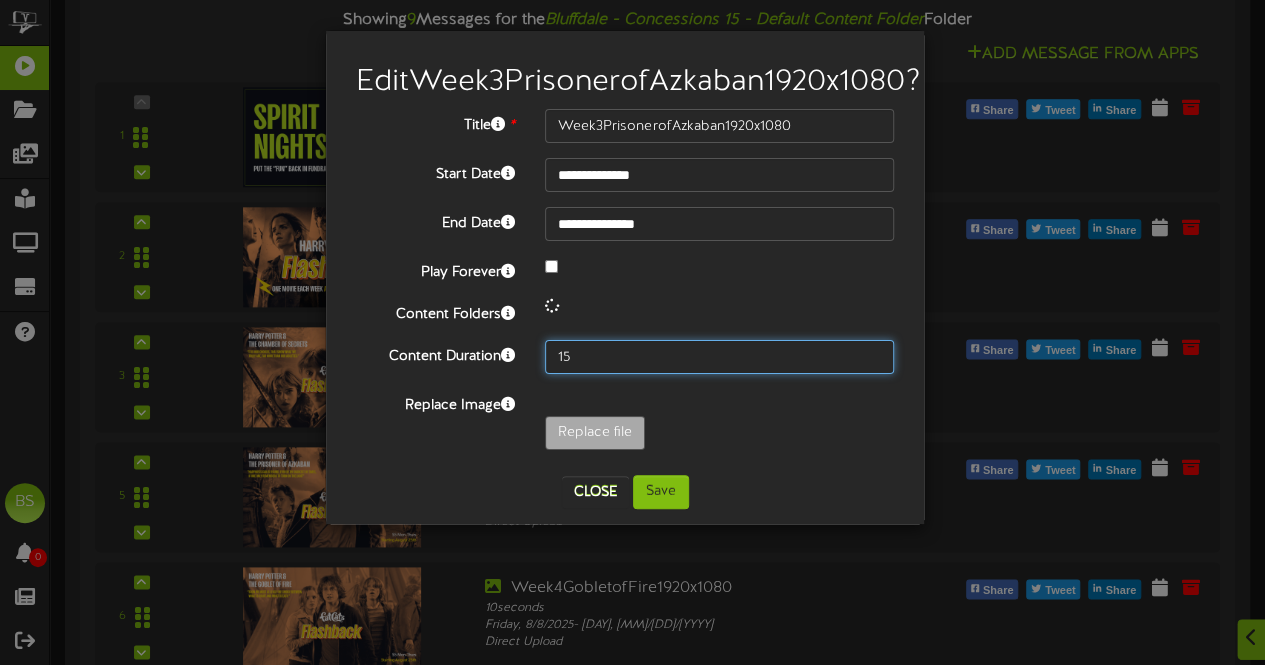 drag, startPoint x: 588, startPoint y: 388, endPoint x: 629, endPoint y: 366, distance: 46.52956 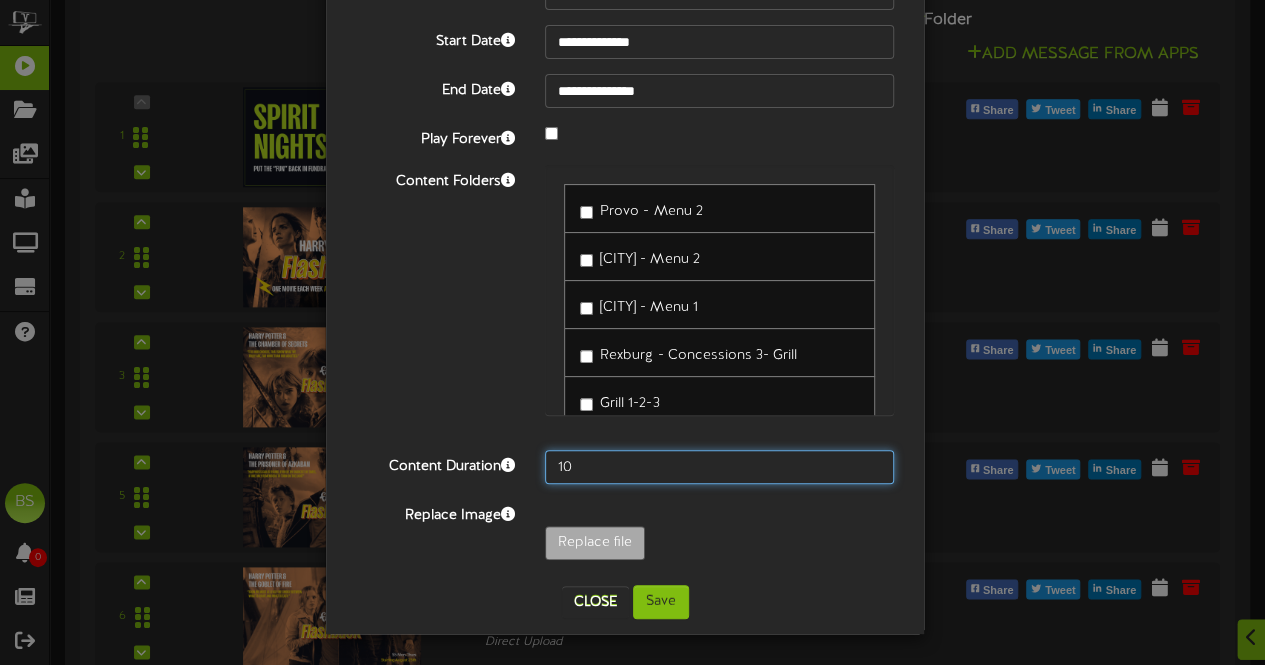 scroll, scrollTop: 163, scrollLeft: 0, axis: vertical 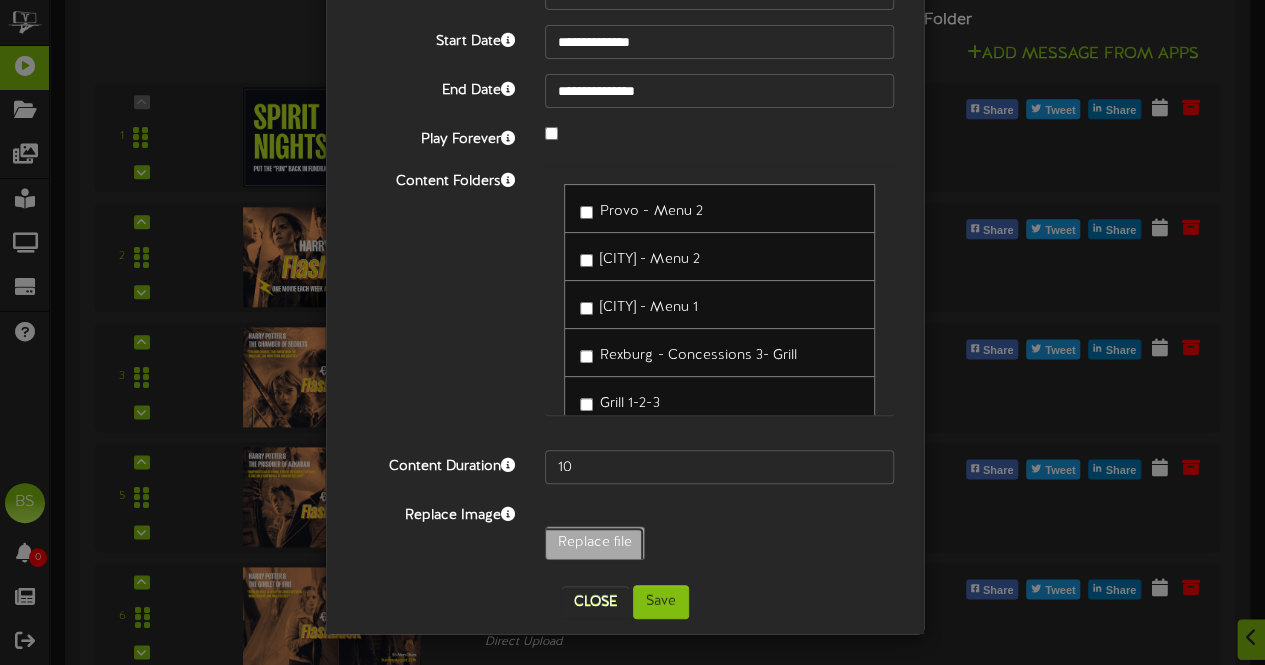 click on "Replace file" at bounding box center [-444, 598] 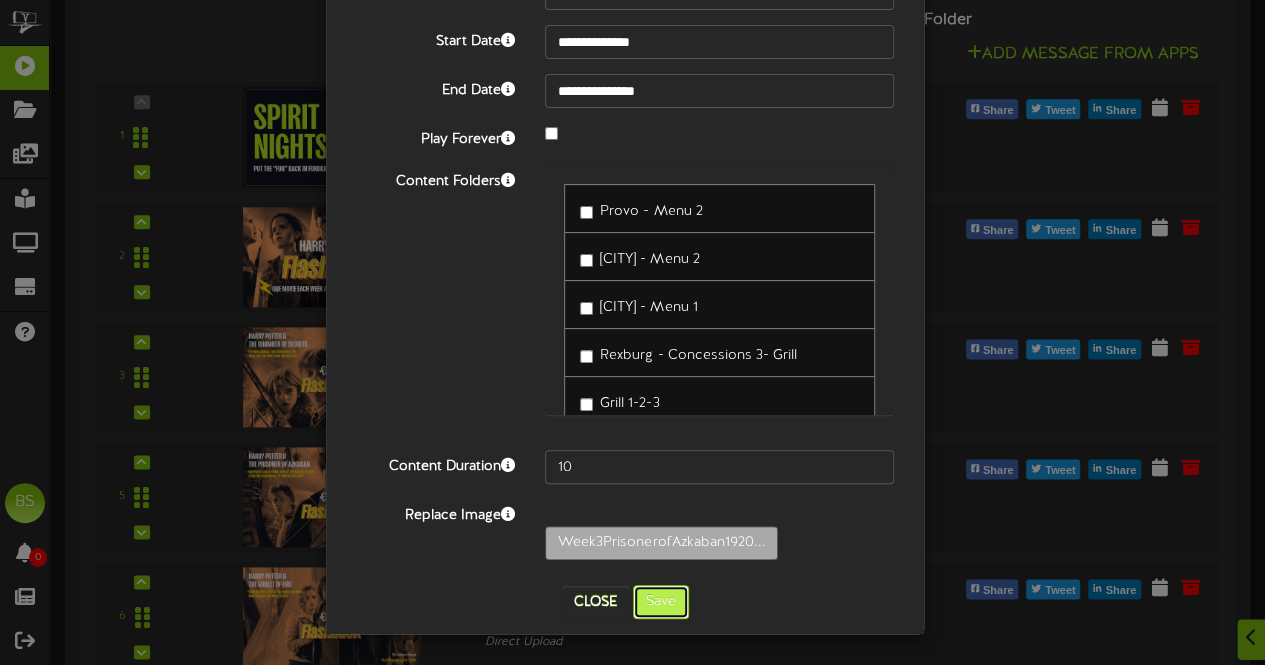drag, startPoint x: 654, startPoint y: 607, endPoint x: 672, endPoint y: 599, distance: 19.697716 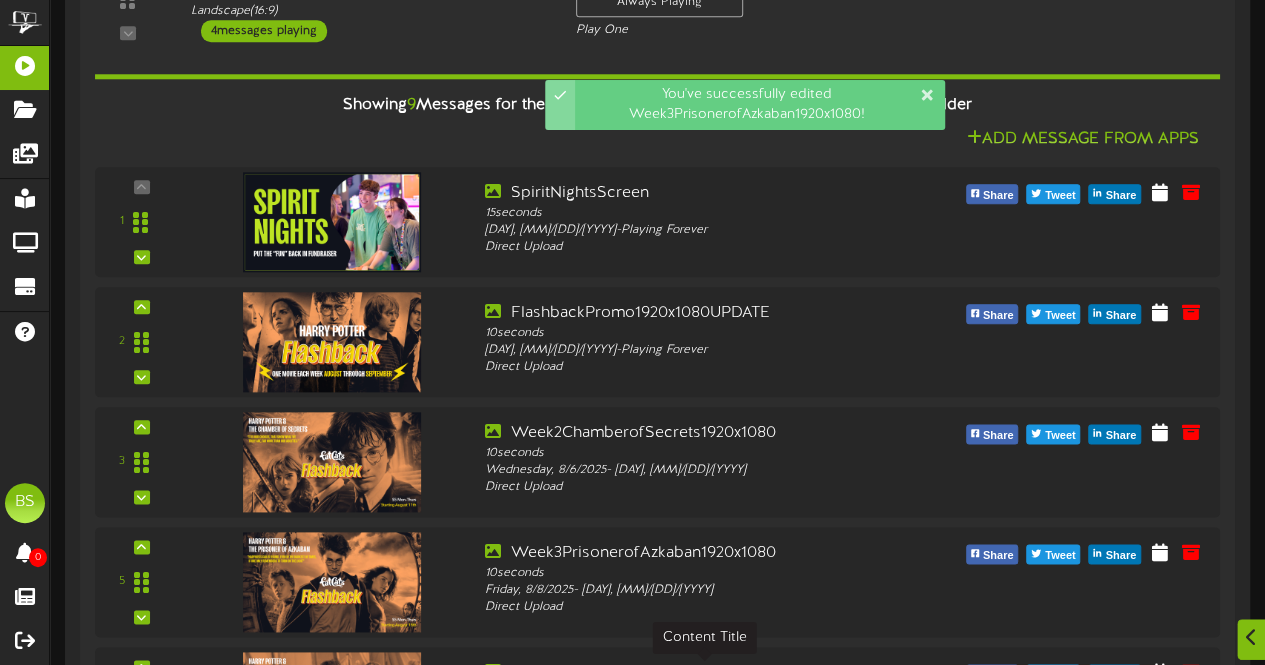scroll, scrollTop: 1086, scrollLeft: 0, axis: vertical 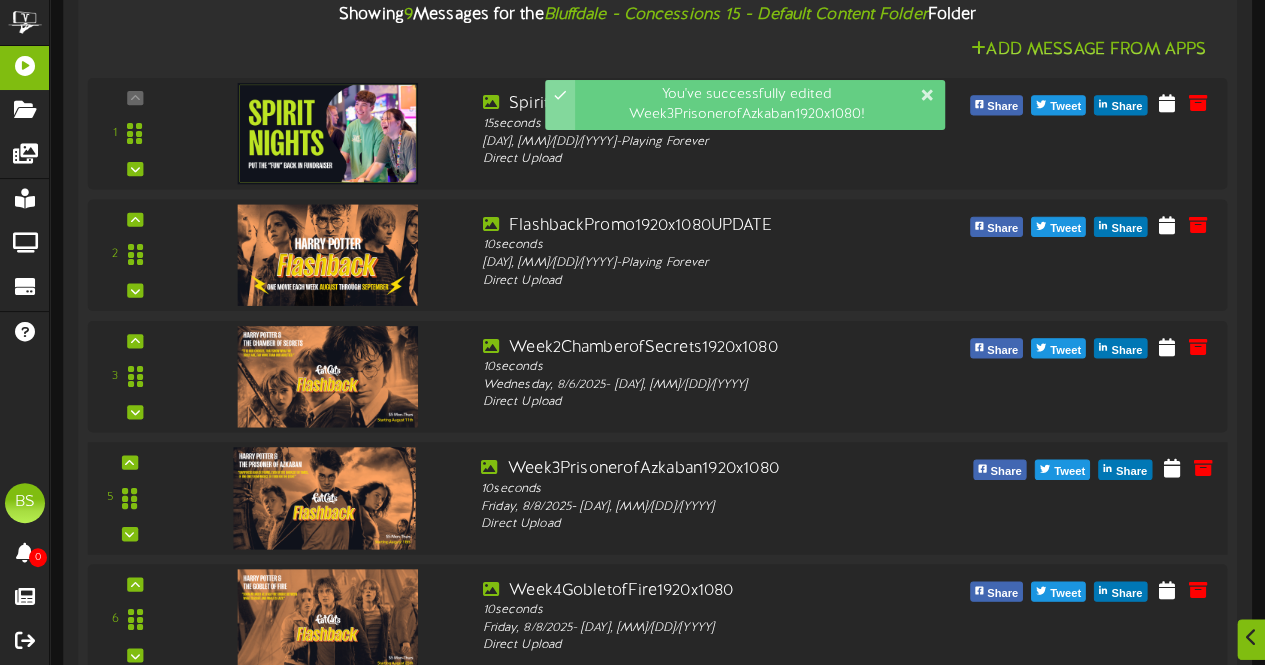 click at bounding box center (324, 497) 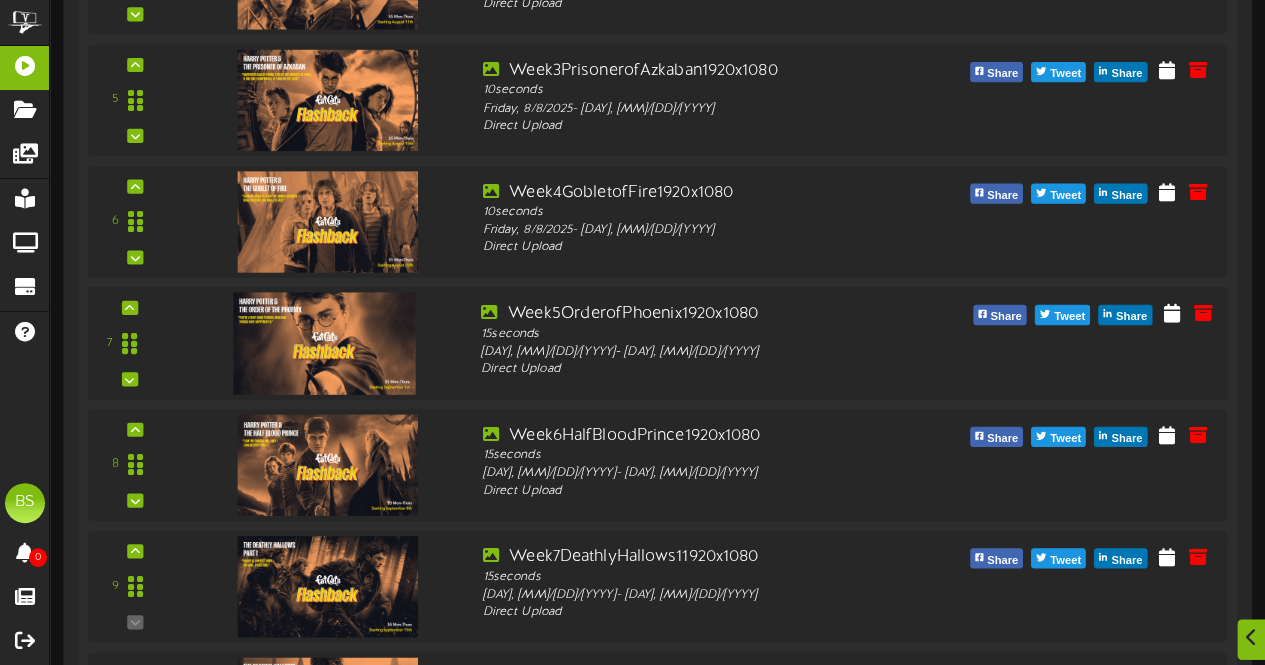 scroll, scrollTop: 1486, scrollLeft: 0, axis: vertical 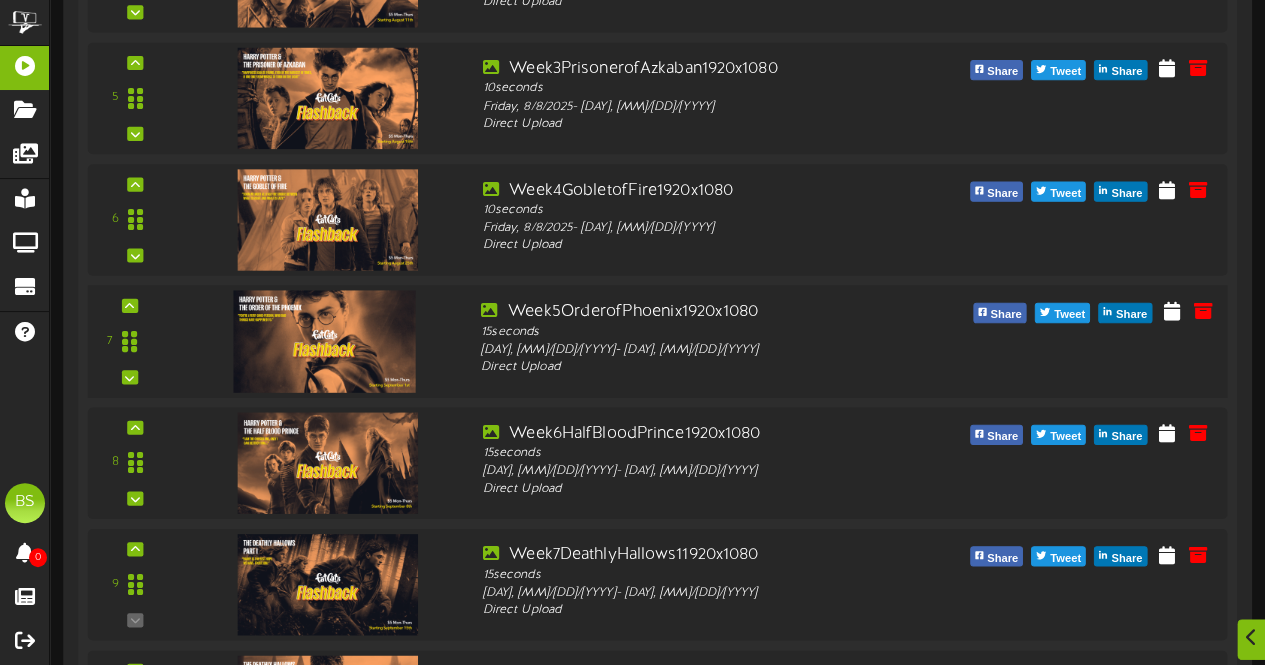 click at bounding box center (324, 340) 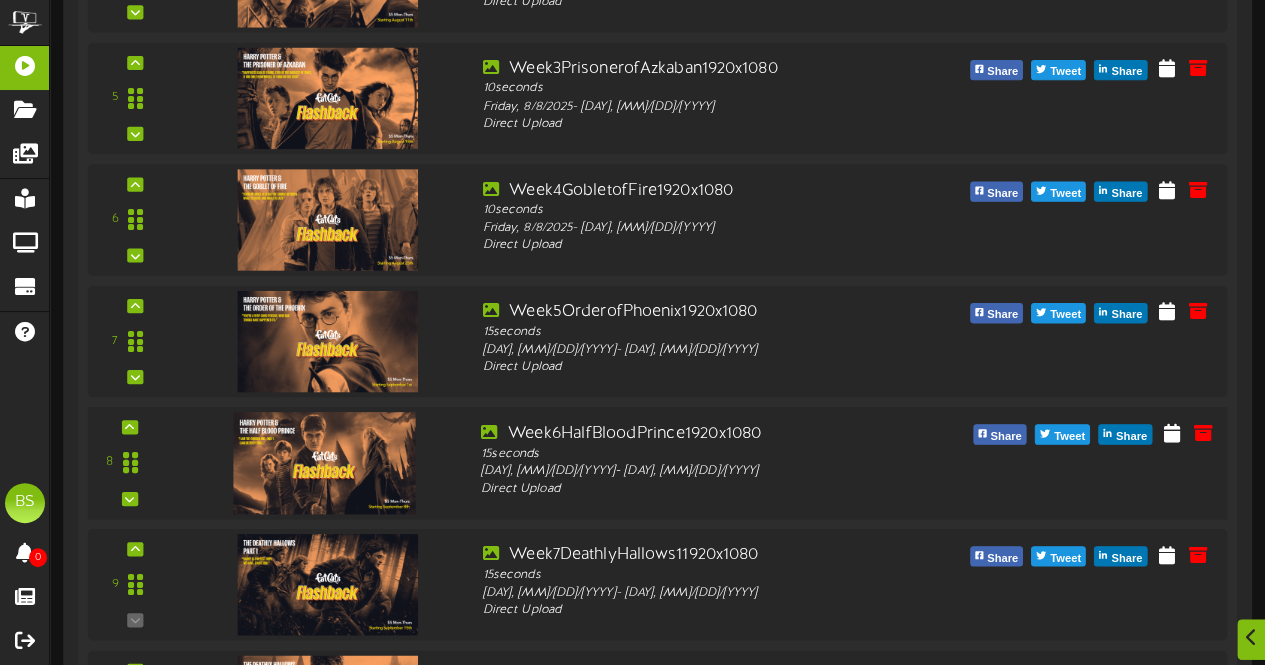 click at bounding box center [324, 462] 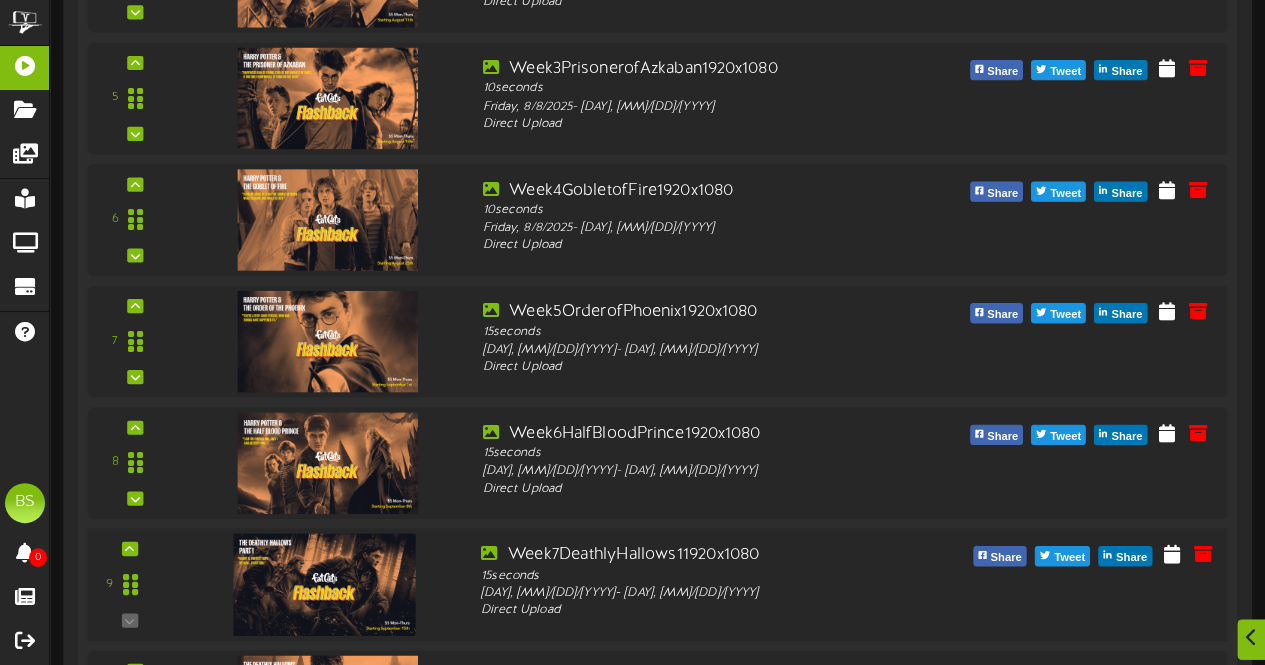 click at bounding box center [324, 583] 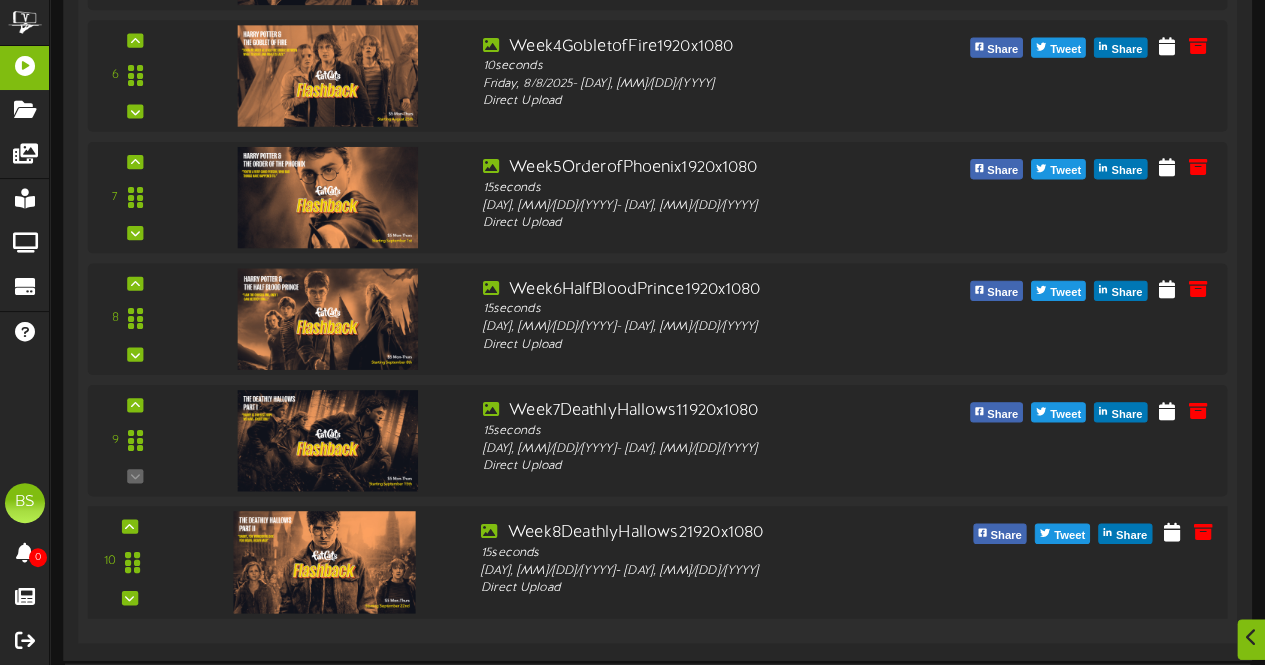 scroll, scrollTop: 1686, scrollLeft: 0, axis: vertical 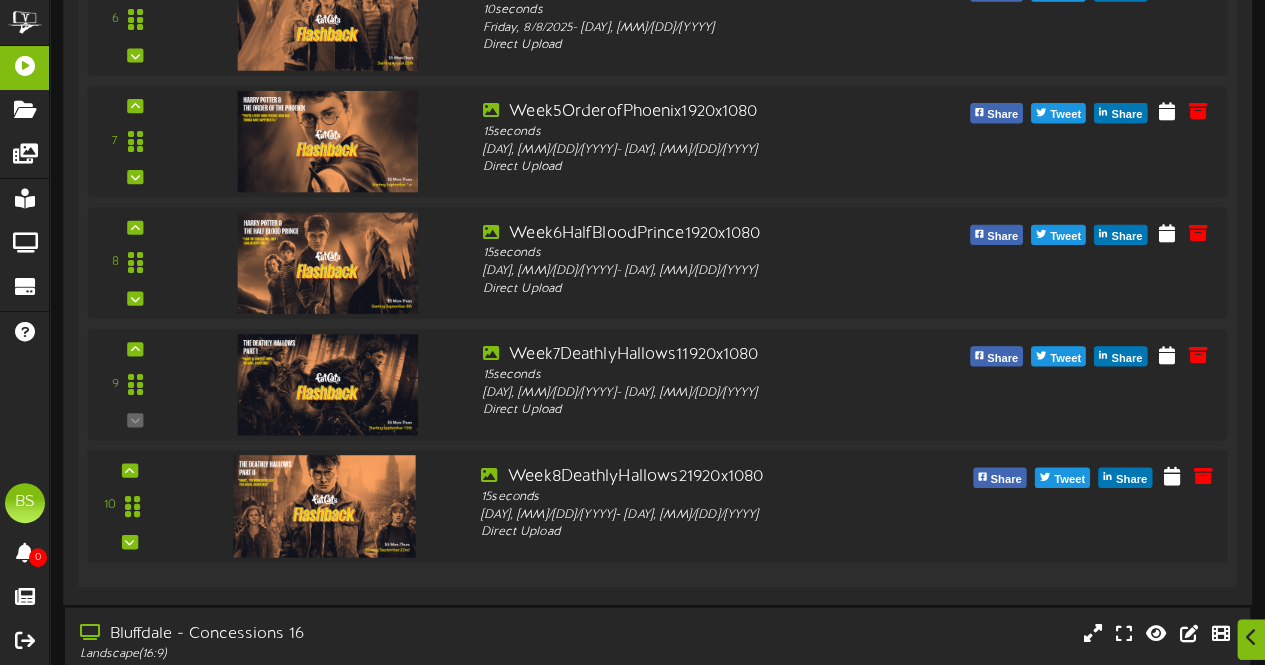 click at bounding box center [324, 505] 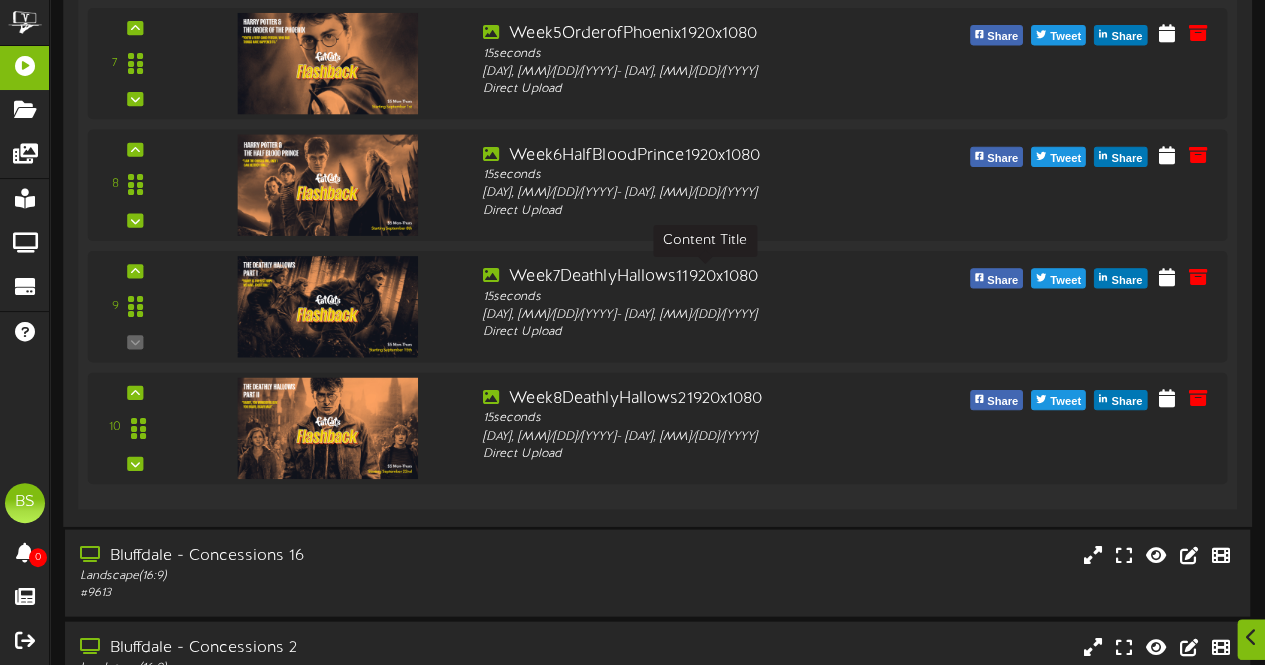 scroll, scrollTop: 1786, scrollLeft: 0, axis: vertical 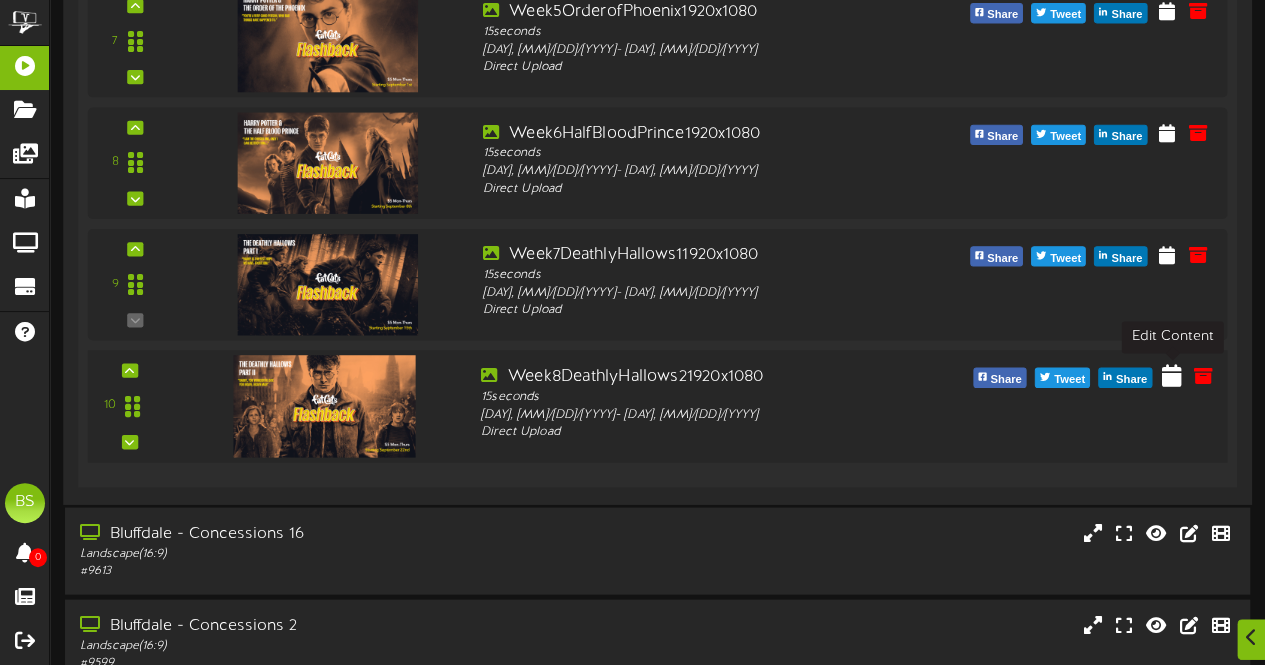 click at bounding box center [1172, 374] 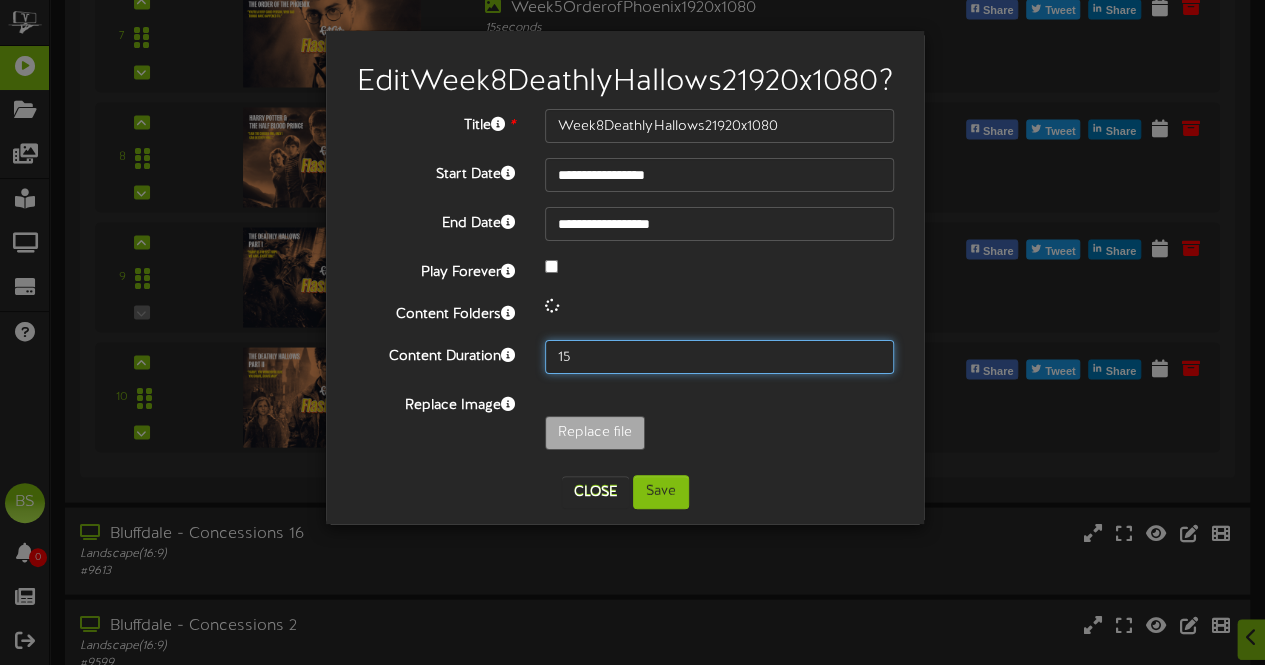 click on "15" at bounding box center (719, 357) 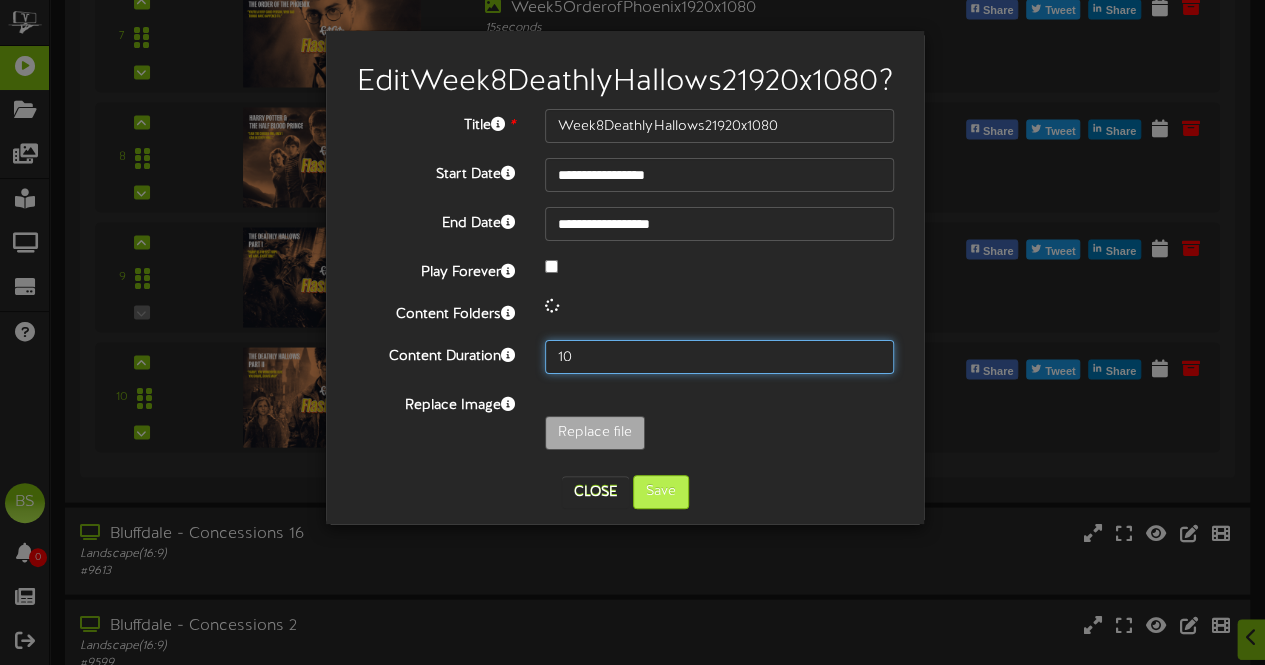 type on "10" 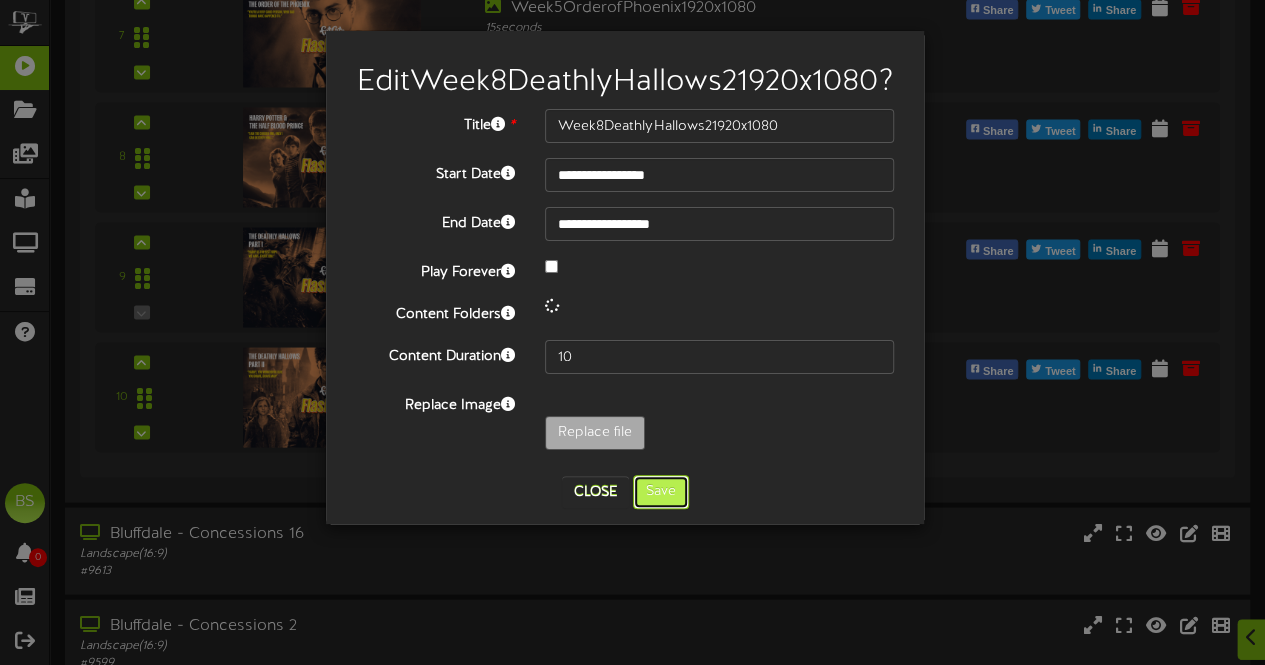 click on "**********" at bounding box center [625, 277] 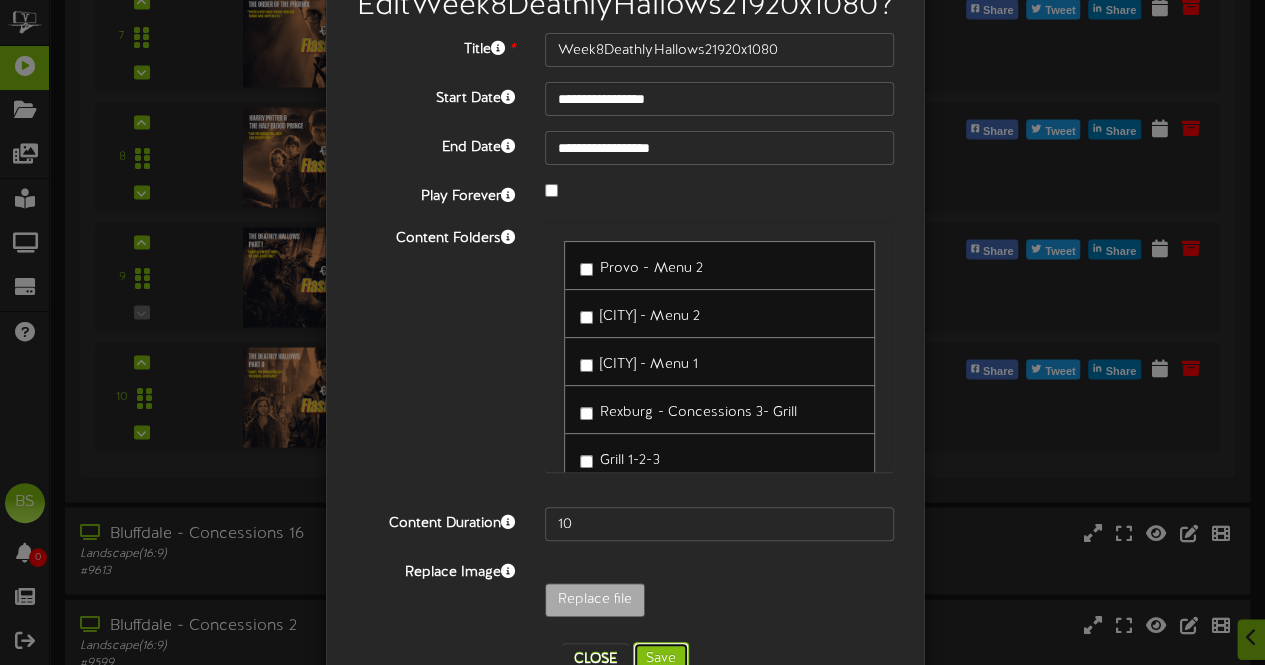 scroll, scrollTop: 163, scrollLeft: 0, axis: vertical 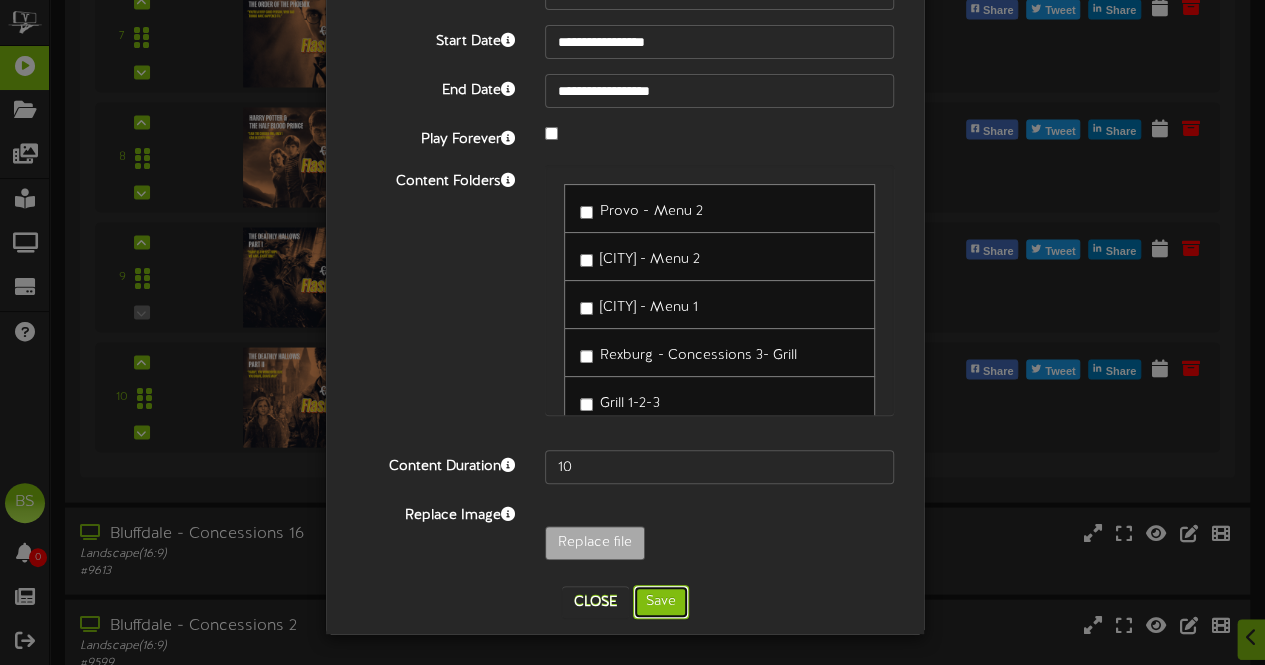 drag, startPoint x: 664, startPoint y: 595, endPoint x: 690, endPoint y: 562, distance: 42.0119 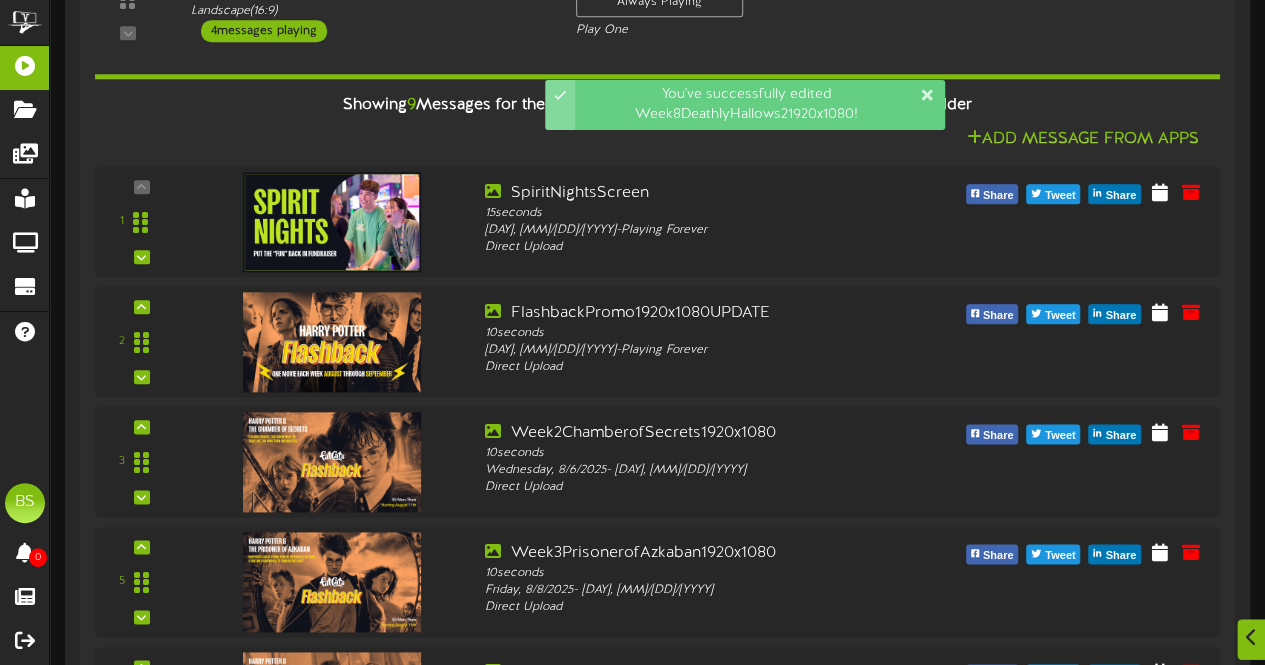 scroll, scrollTop: 1786, scrollLeft: 0, axis: vertical 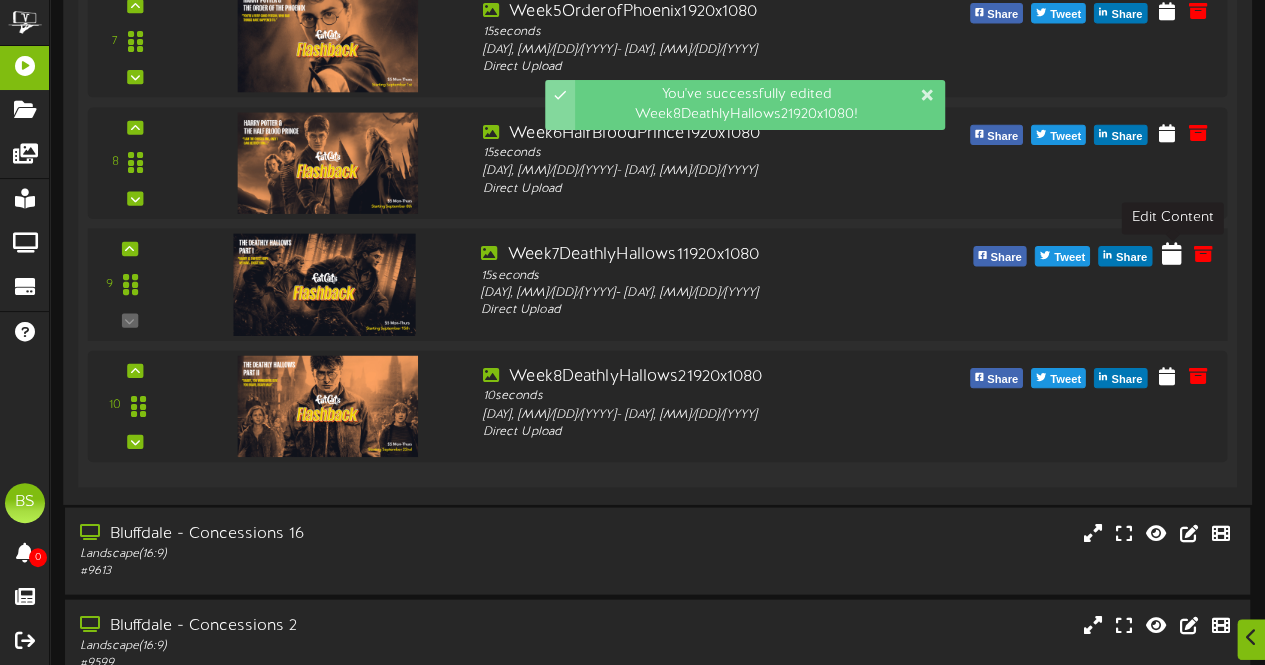 click at bounding box center (1172, 252) 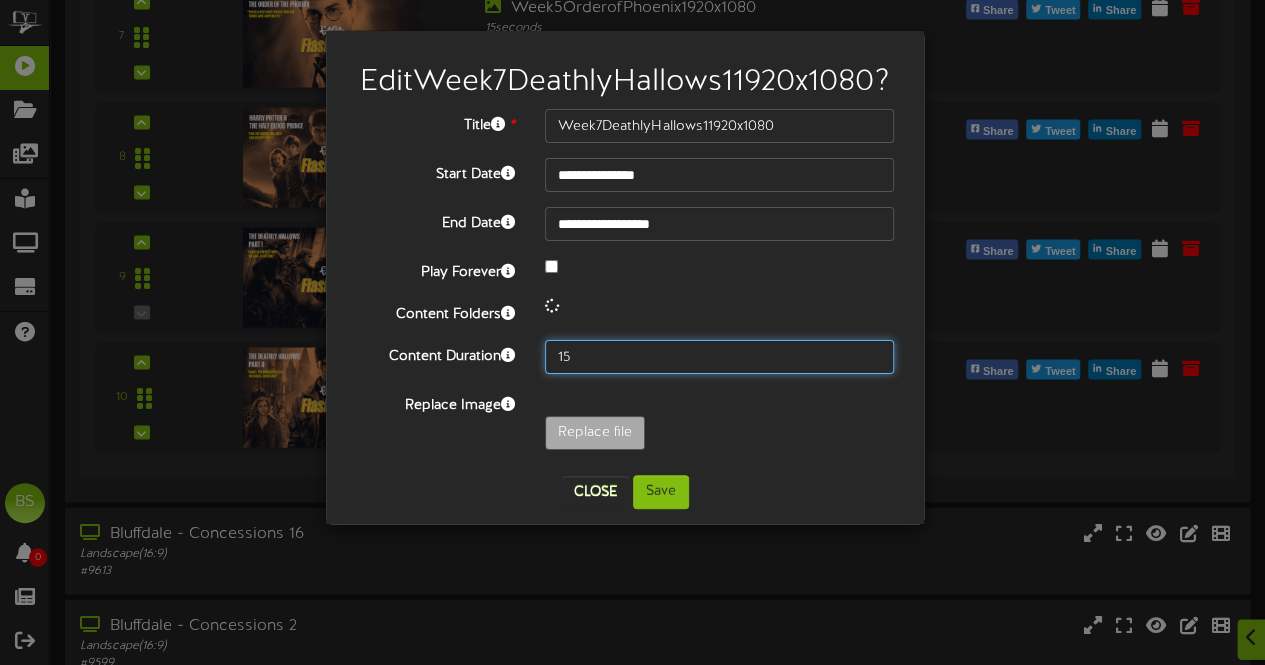 drag, startPoint x: 622, startPoint y: 351, endPoint x: 804, endPoint y: 343, distance: 182.17574 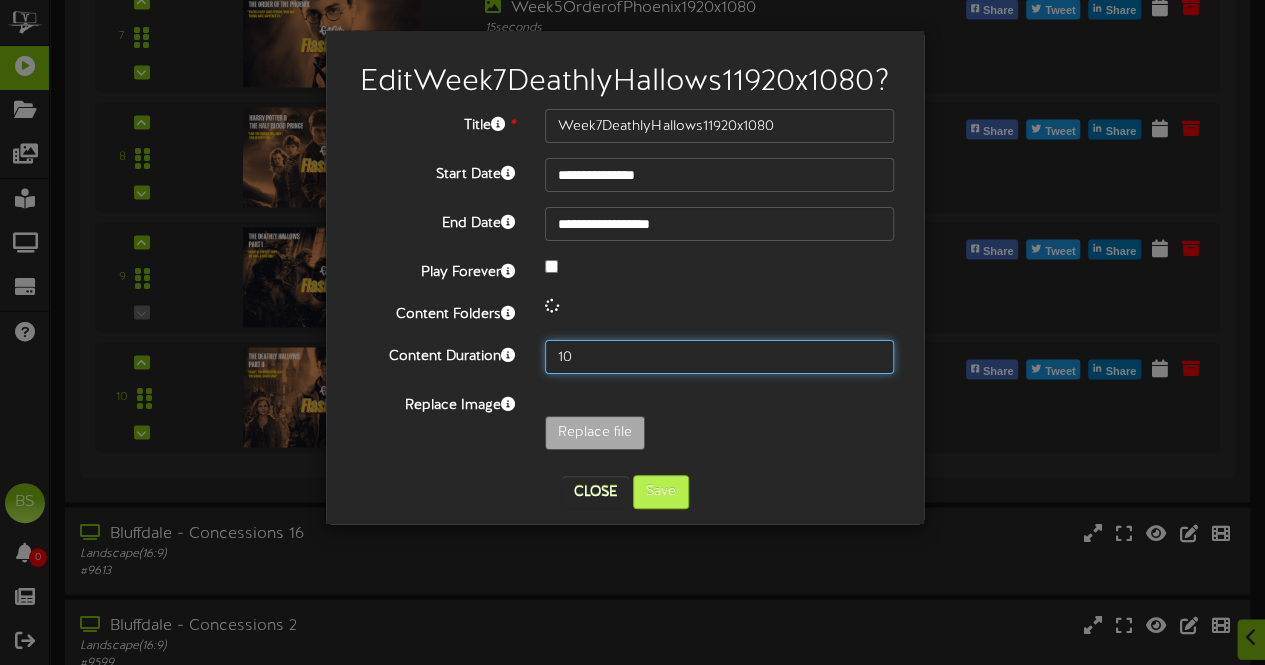 type on "10" 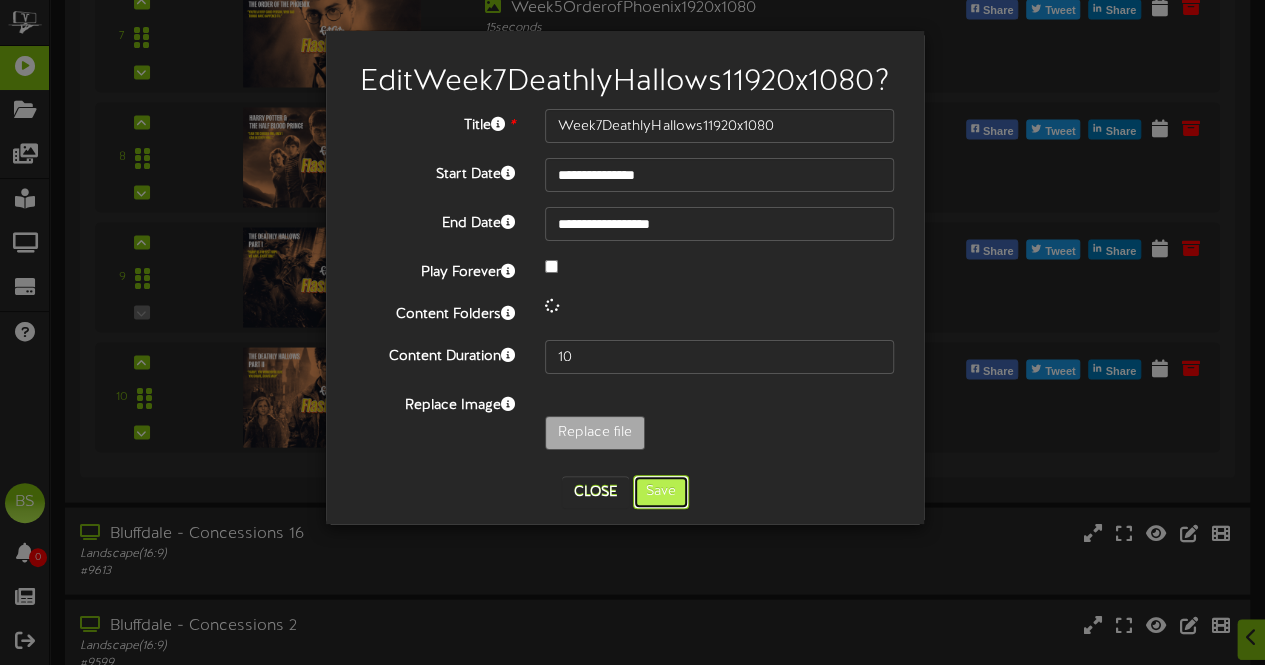 click on "Save" at bounding box center [661, 492] 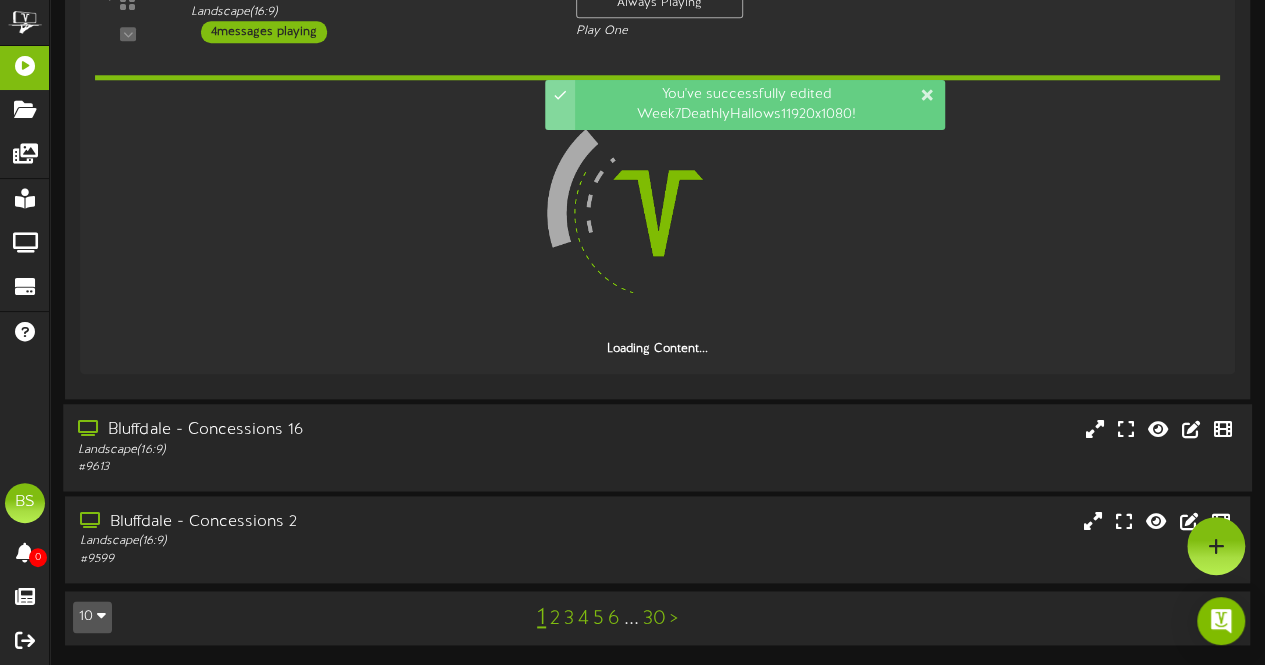 scroll, scrollTop: 1786, scrollLeft: 0, axis: vertical 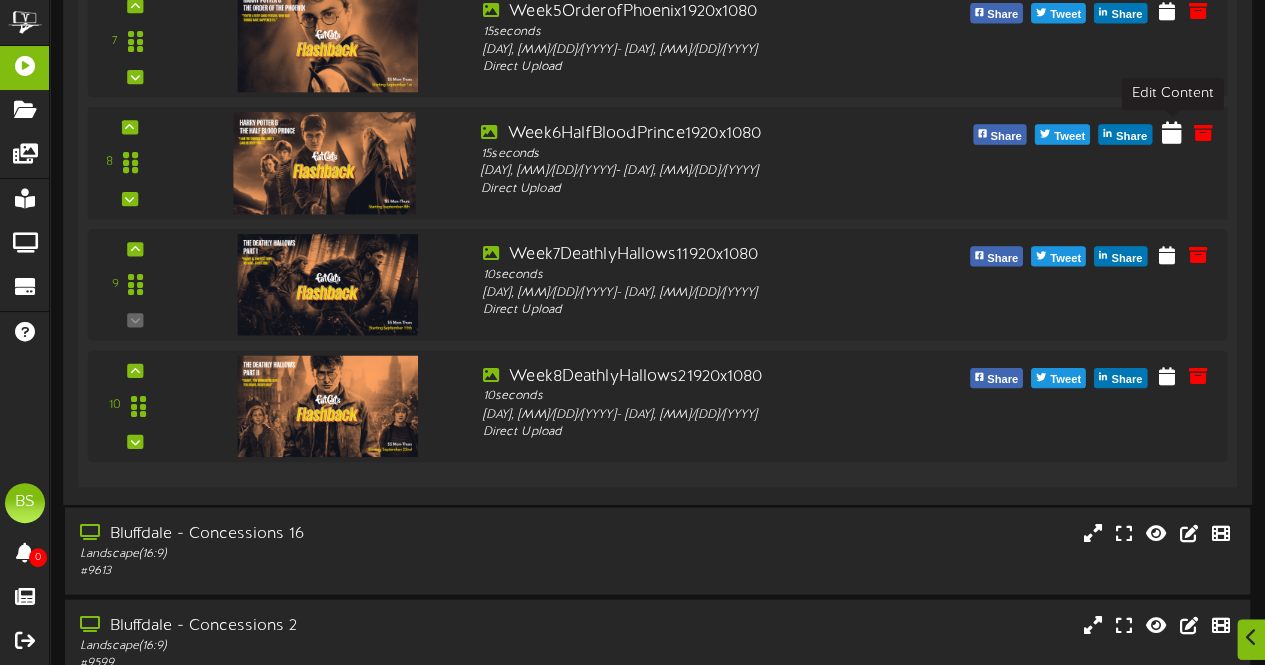 click at bounding box center [1172, 130] 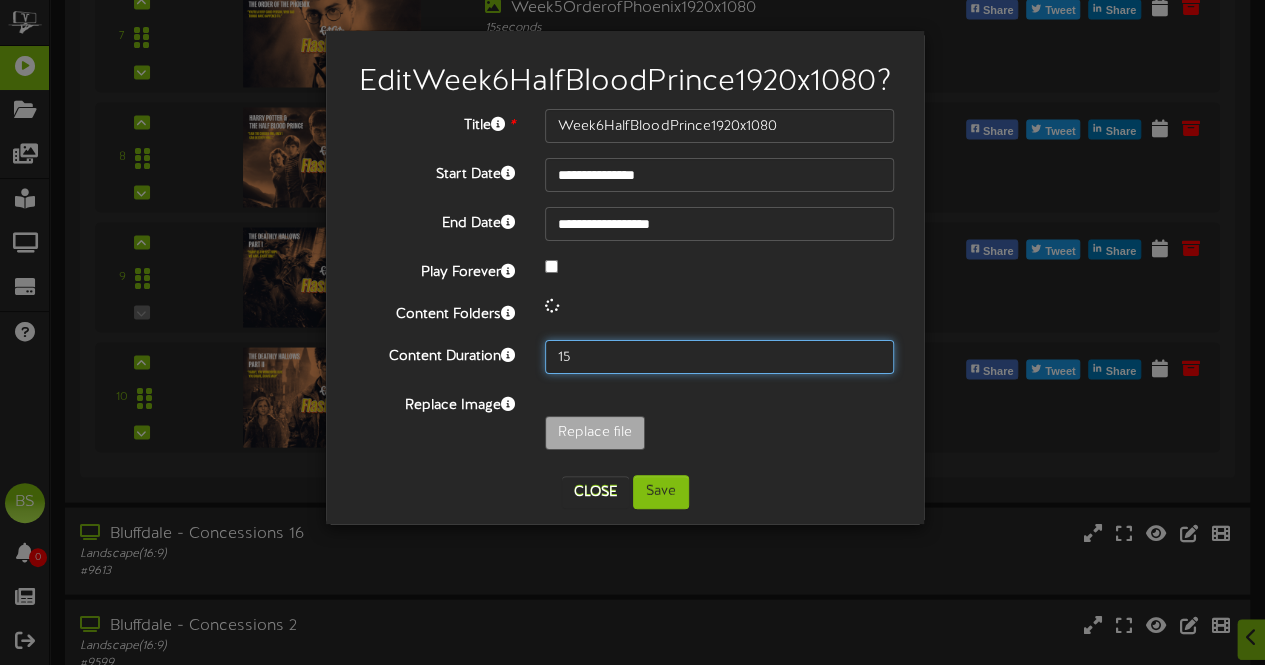 click on "15" at bounding box center [719, 357] 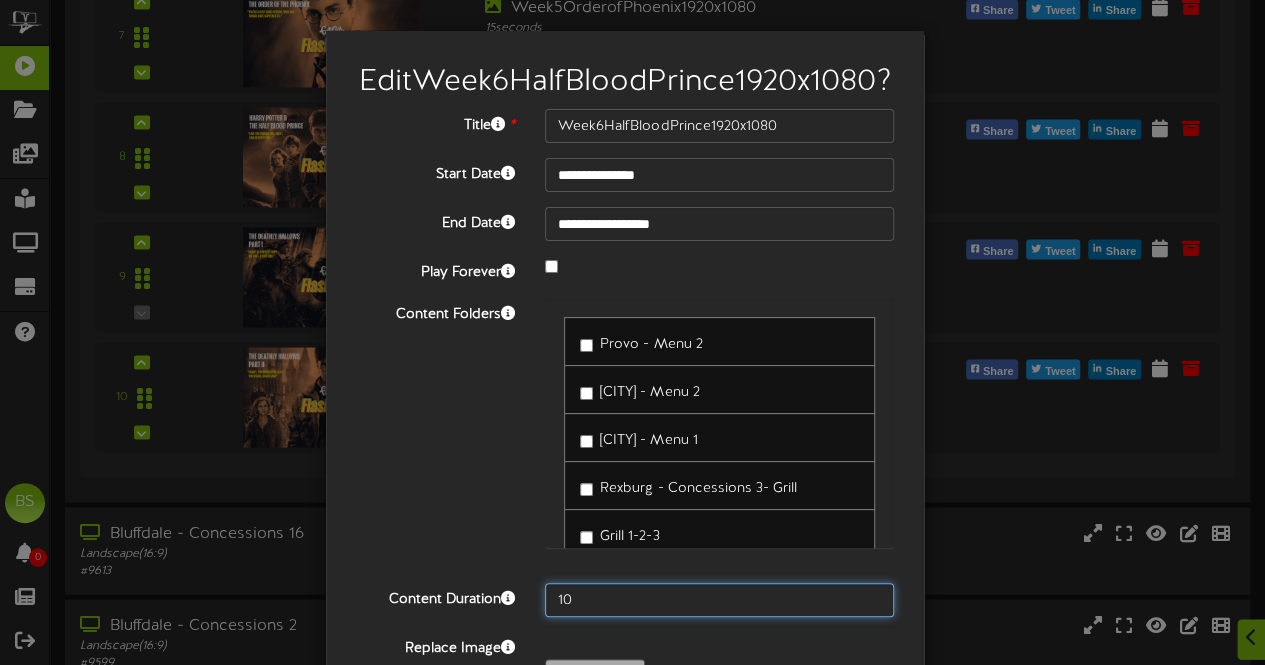 scroll, scrollTop: 300, scrollLeft: 0, axis: vertical 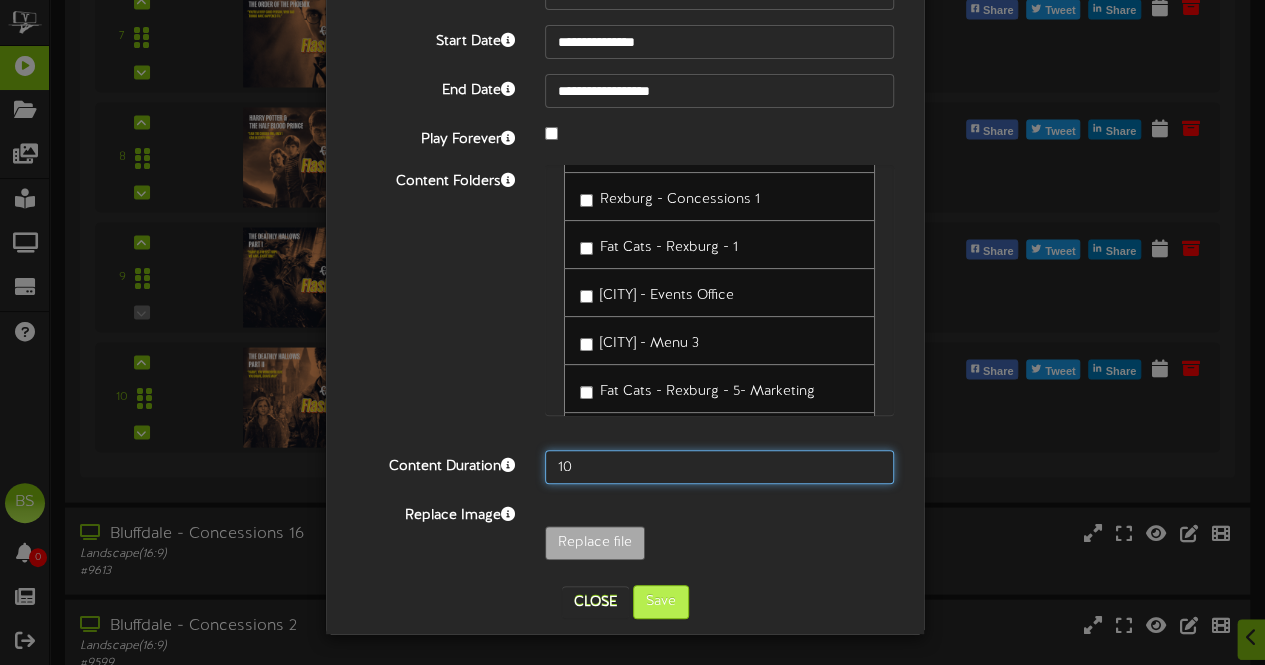 type on "10" 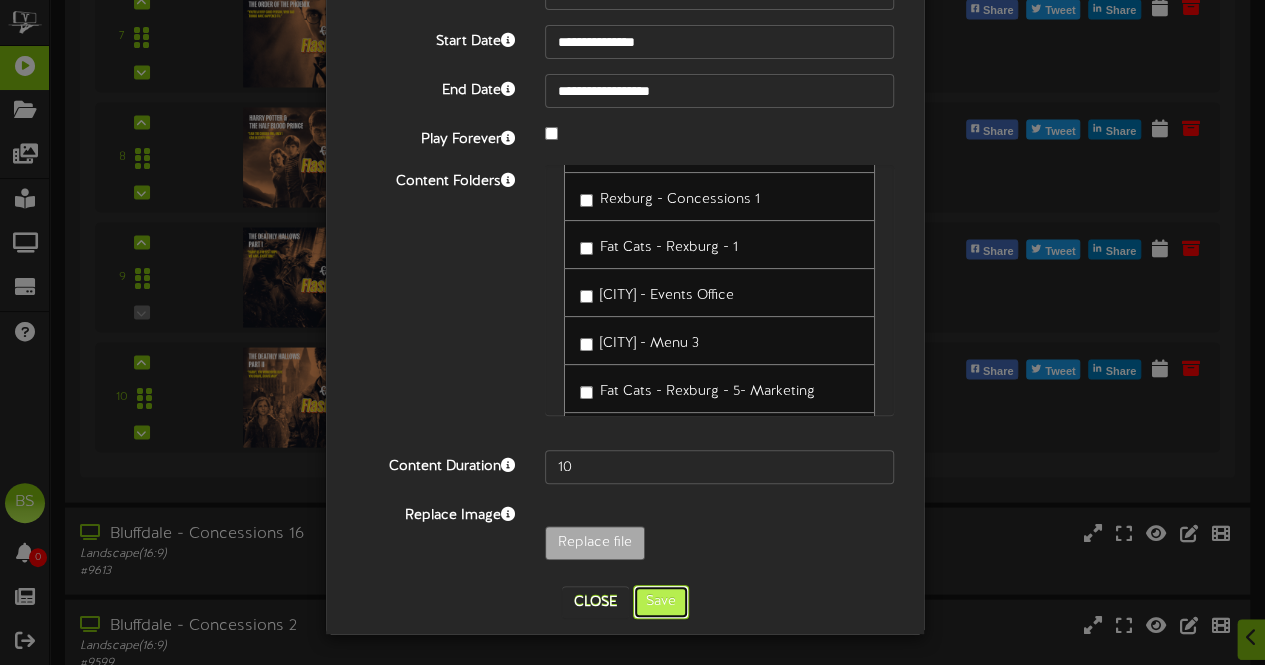 drag, startPoint x: 662, startPoint y: 603, endPoint x: 675, endPoint y: 586, distance: 21.400934 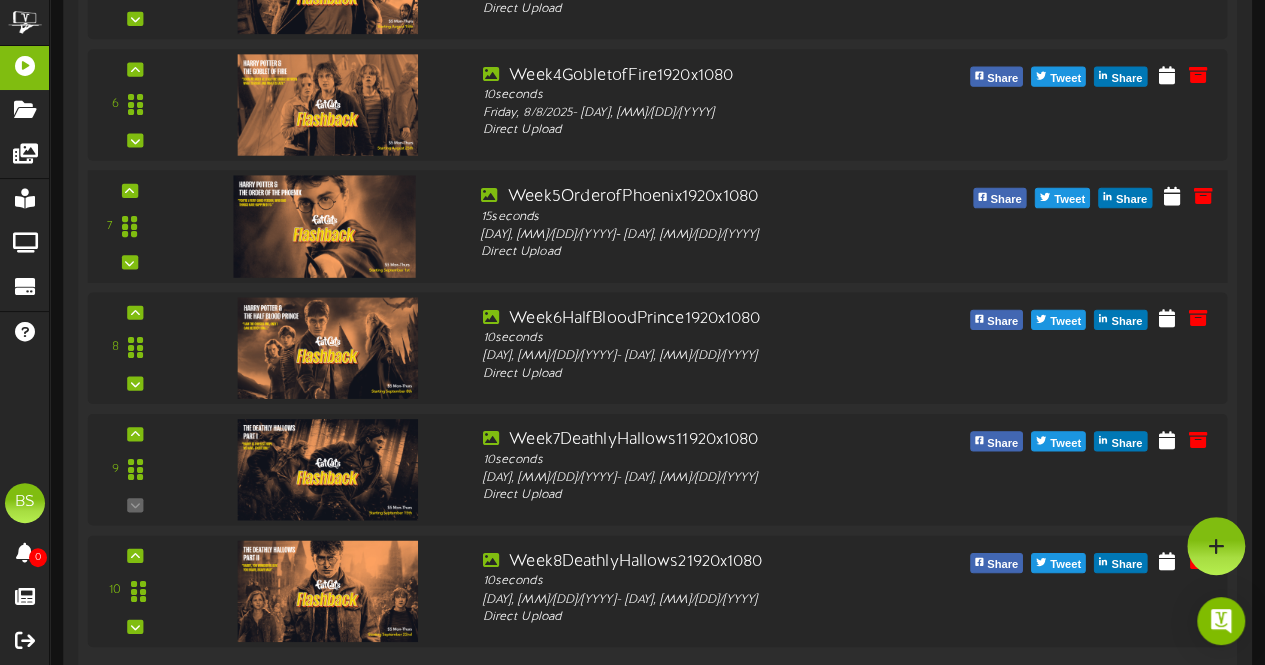 scroll, scrollTop: 1501, scrollLeft: 0, axis: vertical 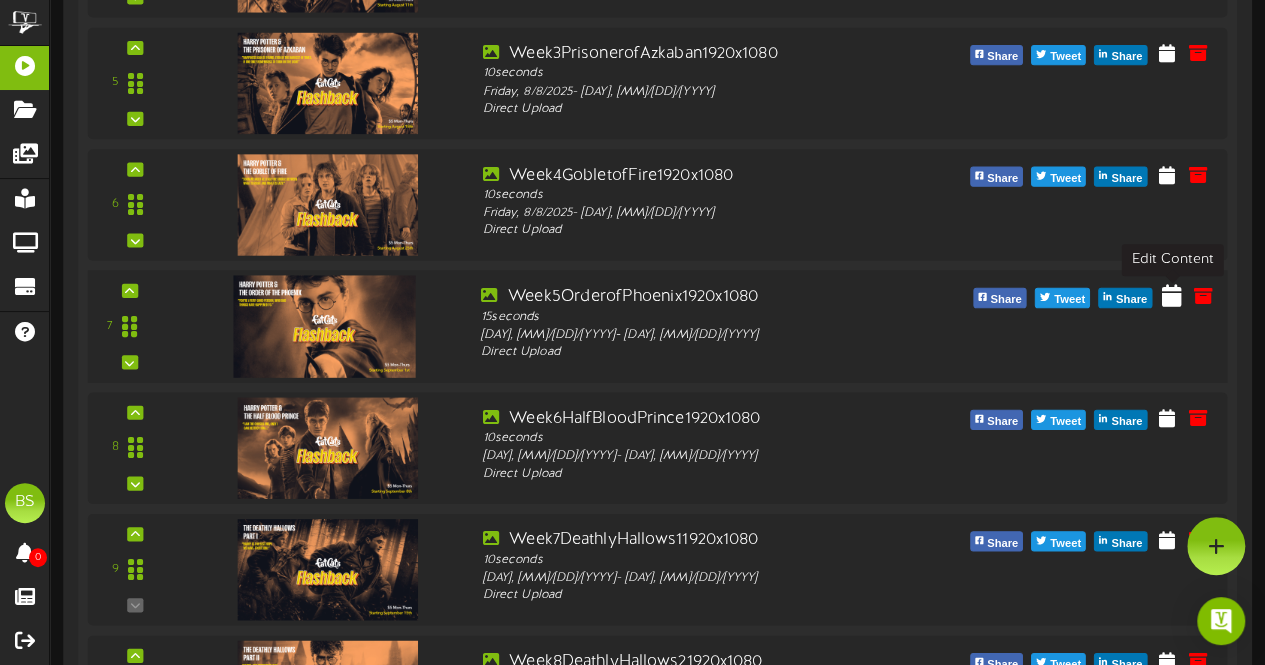 click at bounding box center (1172, 294) 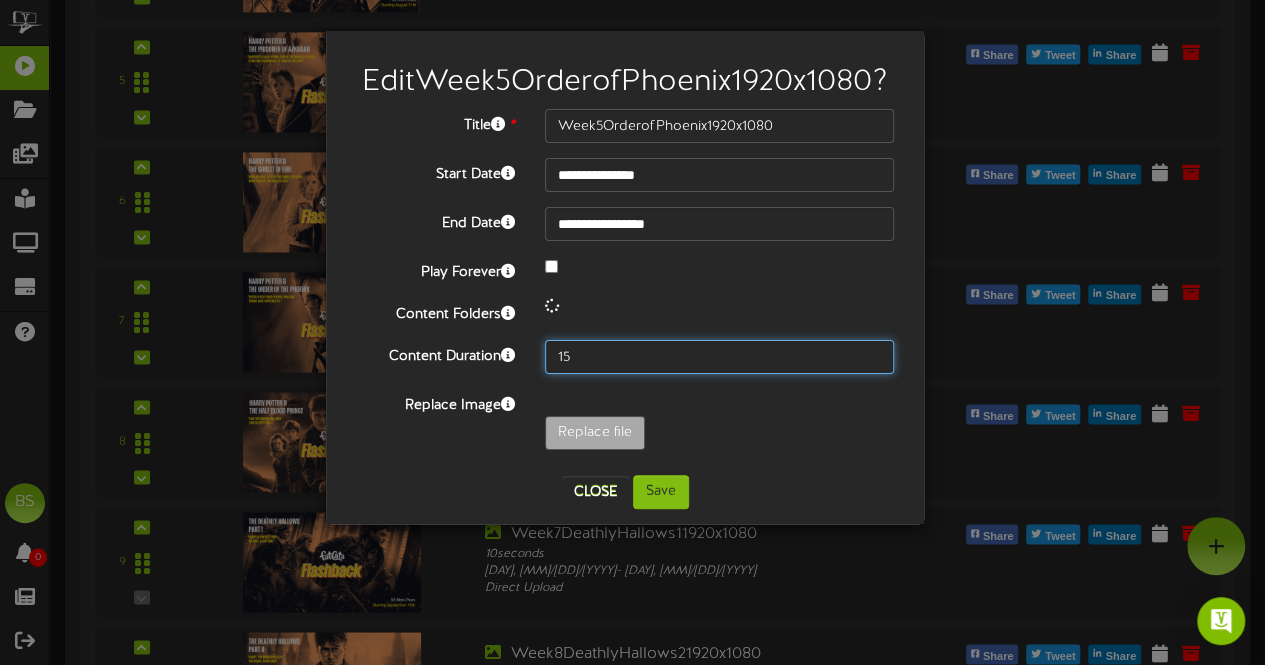 click on "15" at bounding box center (719, 357) 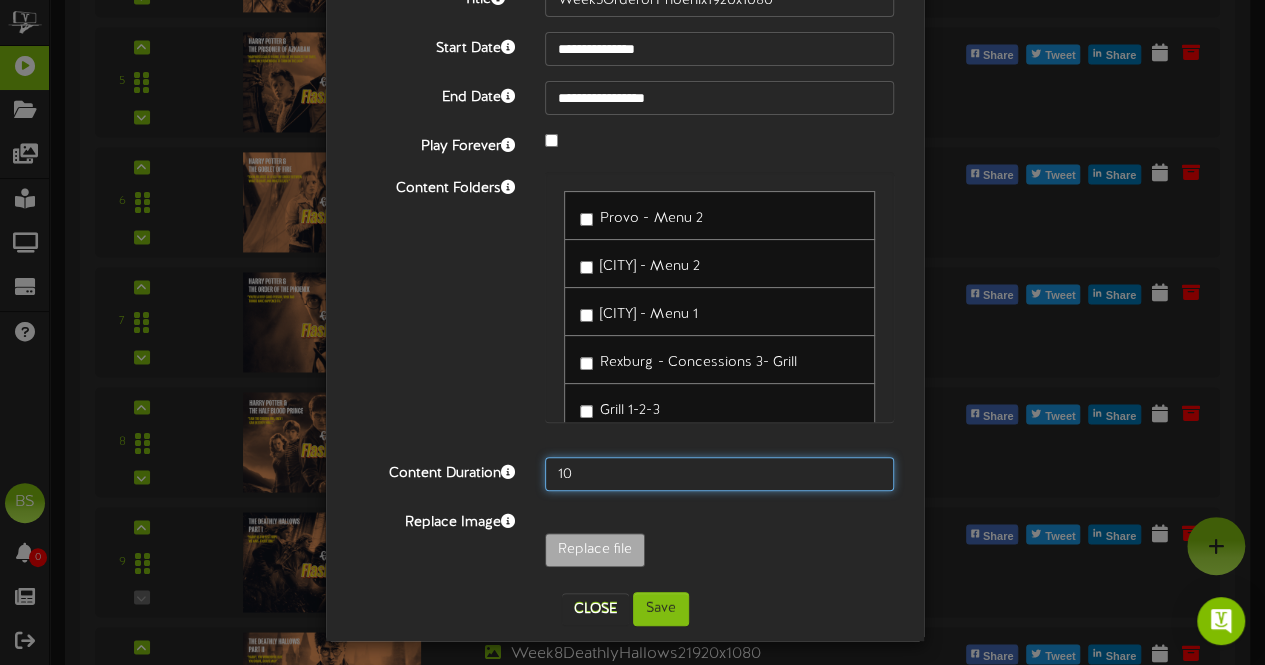 scroll, scrollTop: 130, scrollLeft: 0, axis: vertical 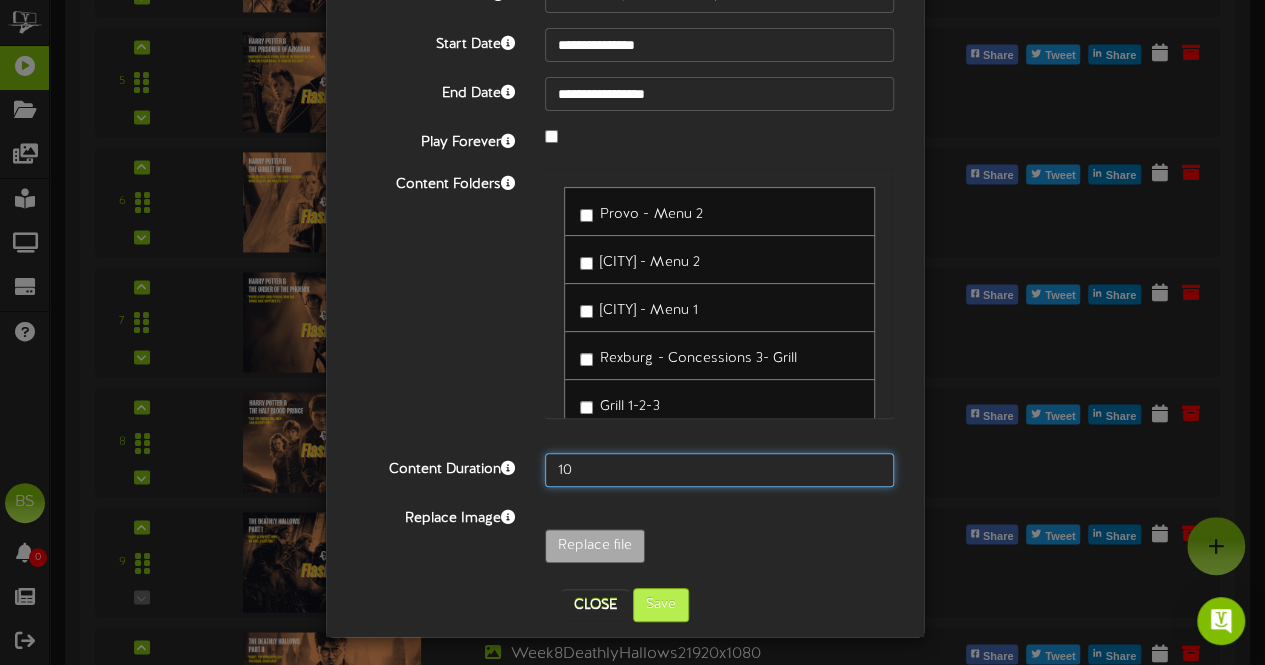 type on "10" 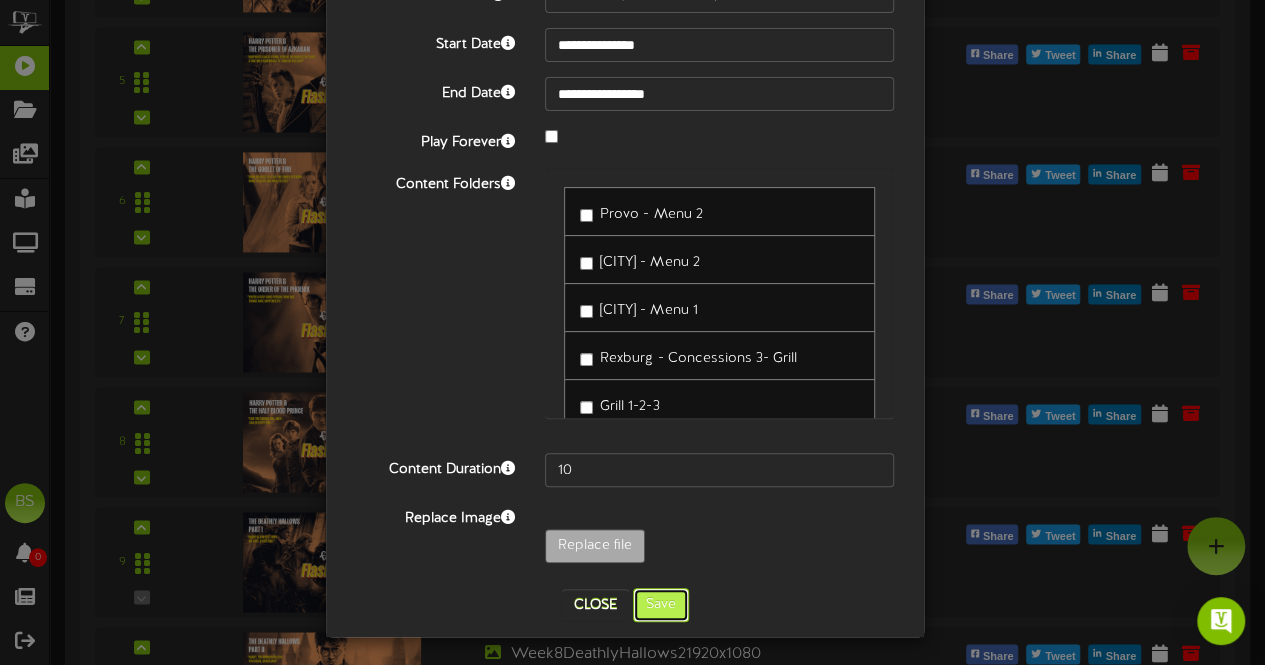 click on "Save" at bounding box center [661, 605] 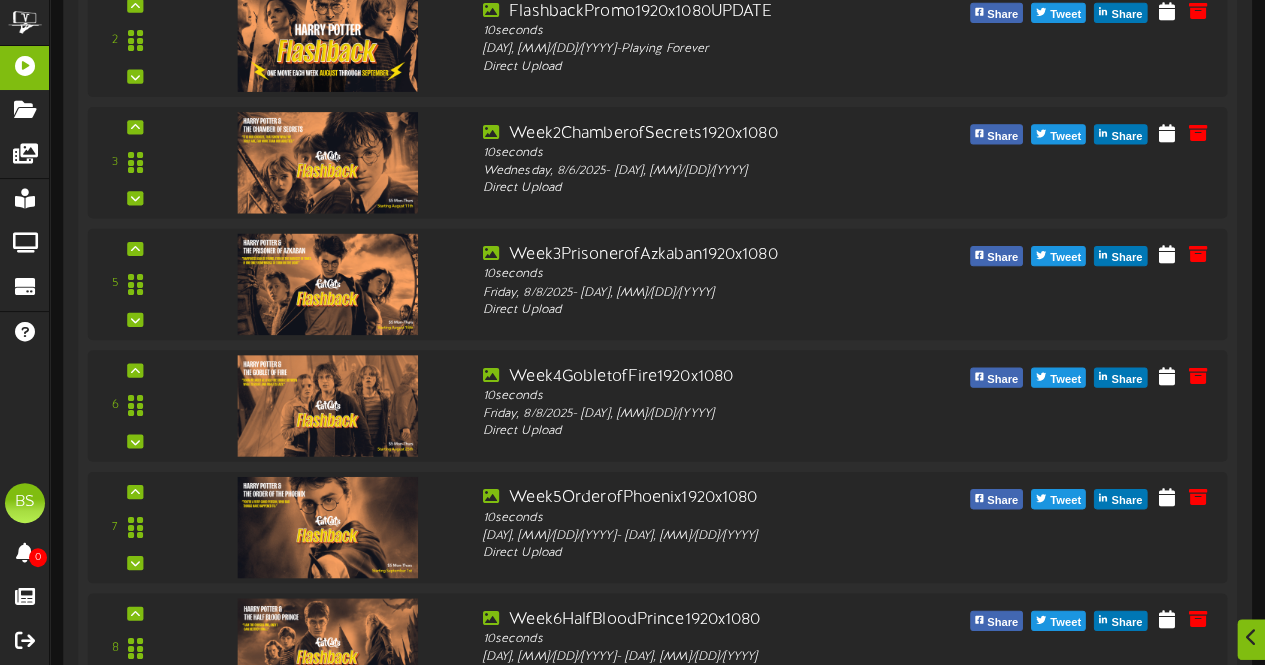 scroll, scrollTop: 1890, scrollLeft: 0, axis: vertical 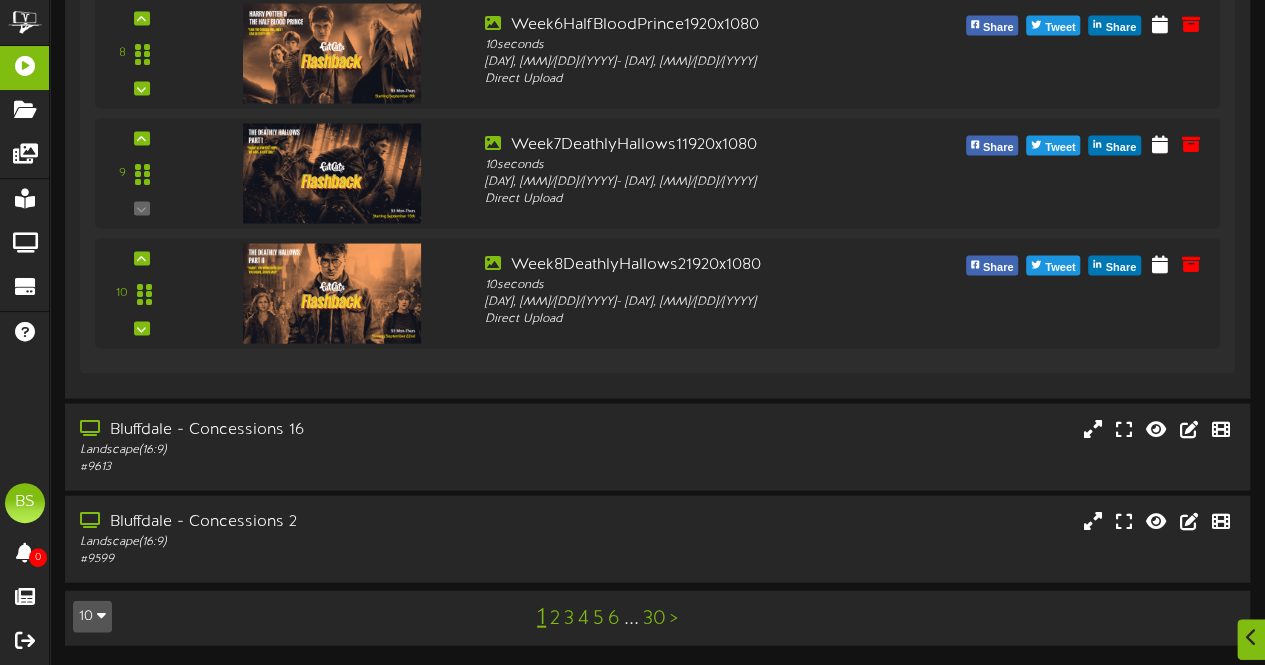 click at bounding box center [101, 614] 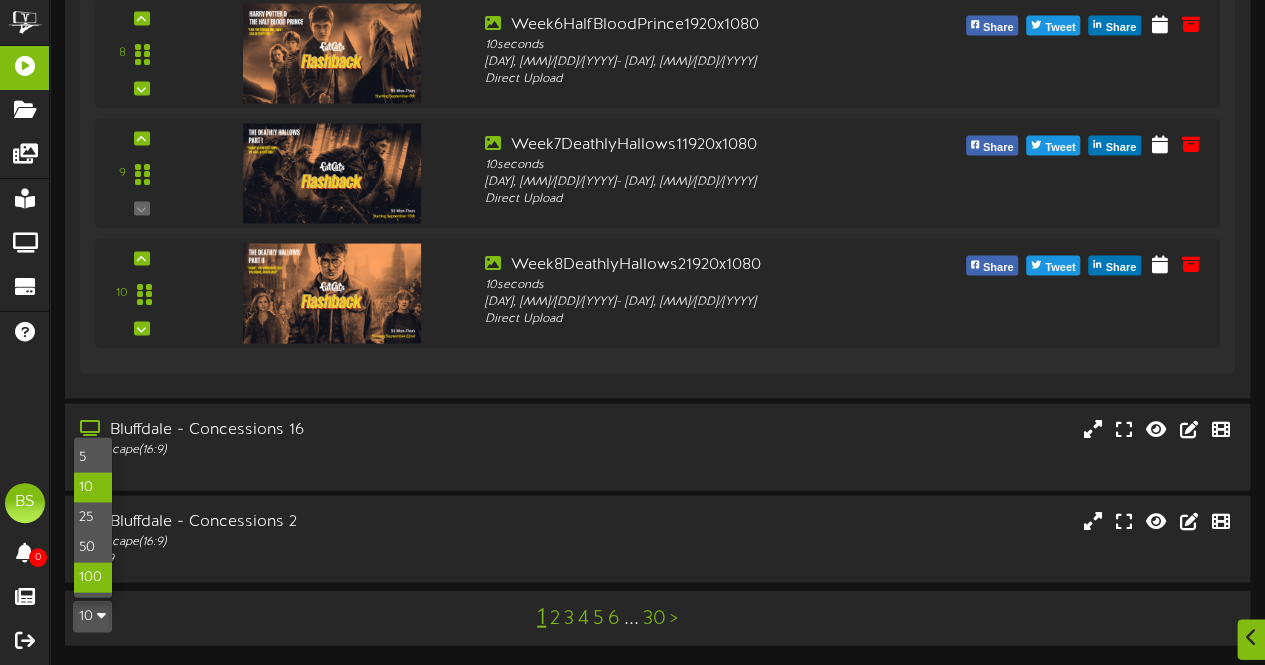 click on "100" at bounding box center (93, 577) 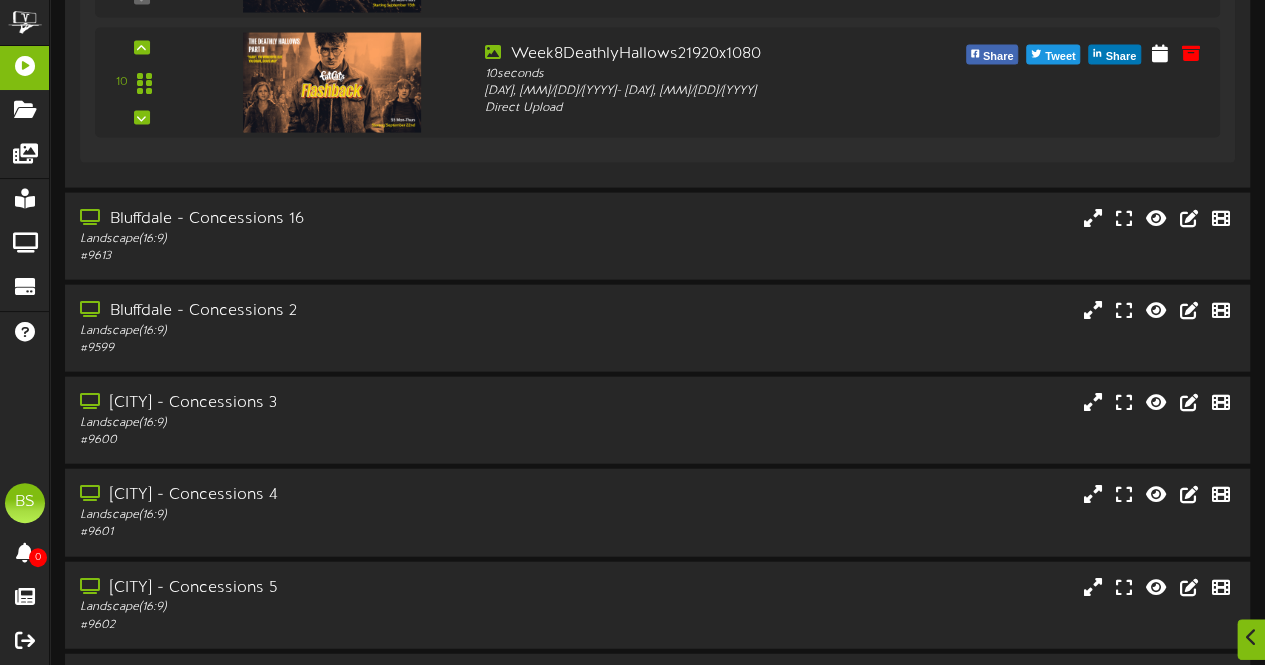 scroll, scrollTop: 2700, scrollLeft: 0, axis: vertical 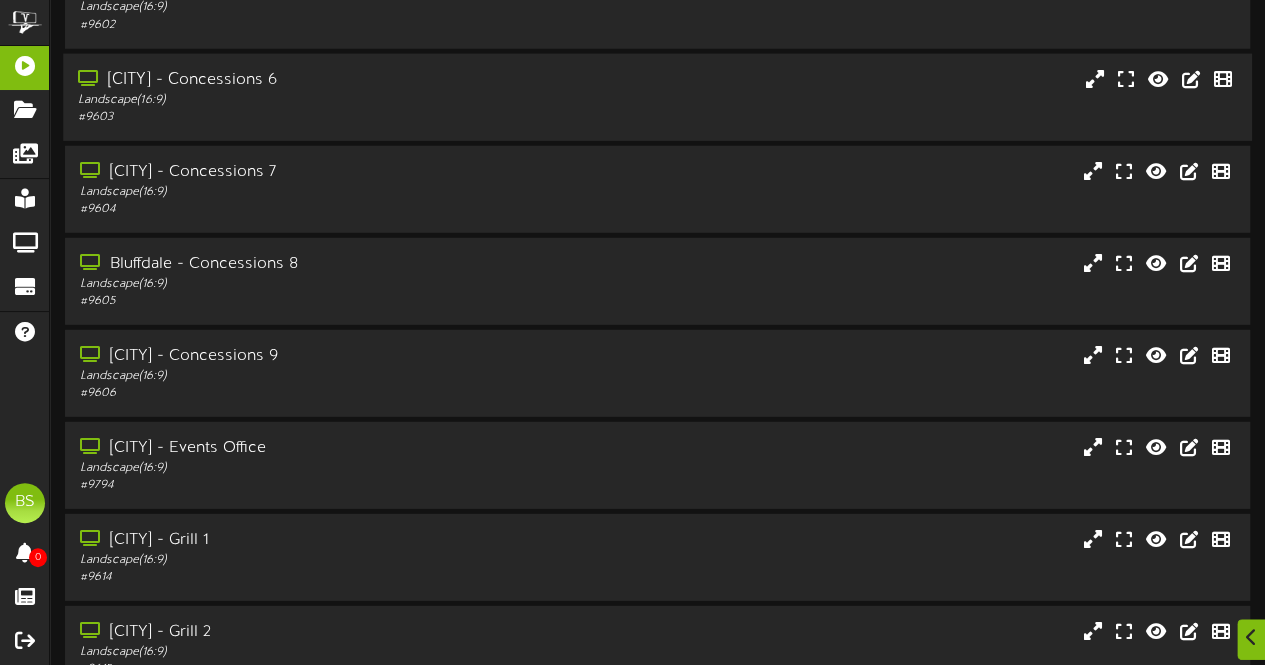 drag, startPoint x: 269, startPoint y: 81, endPoint x: 282, endPoint y: 81, distance: 13 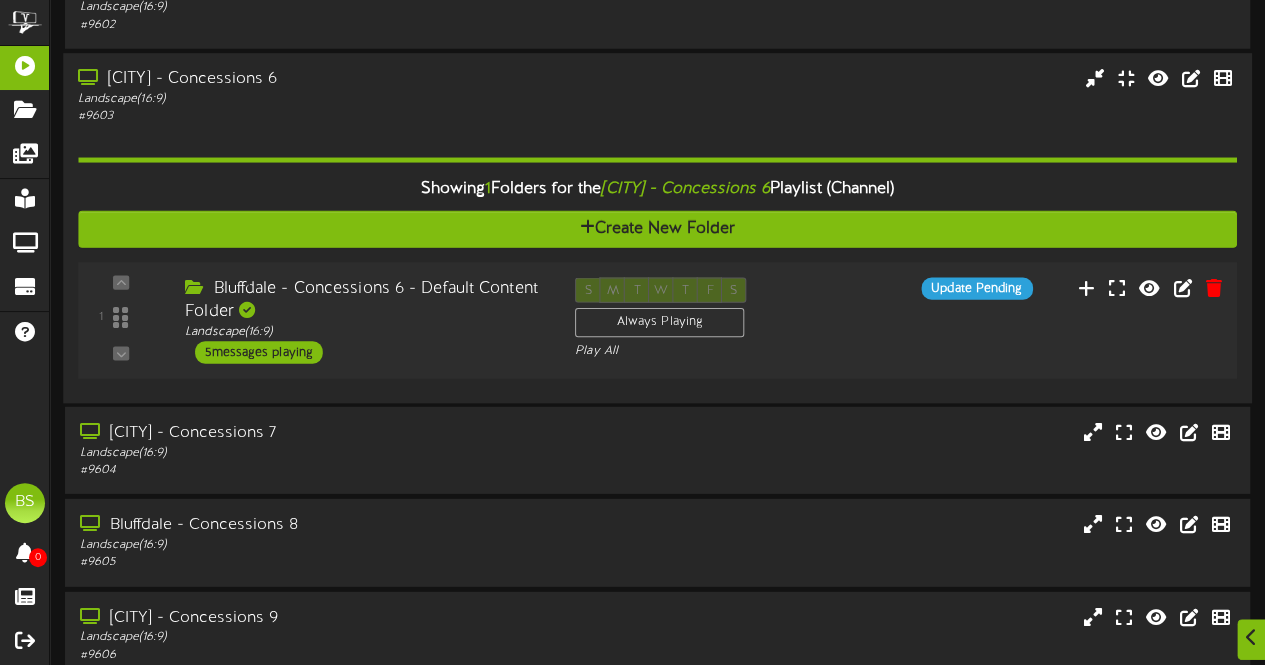 click on "5  messages playing" at bounding box center (259, 352) 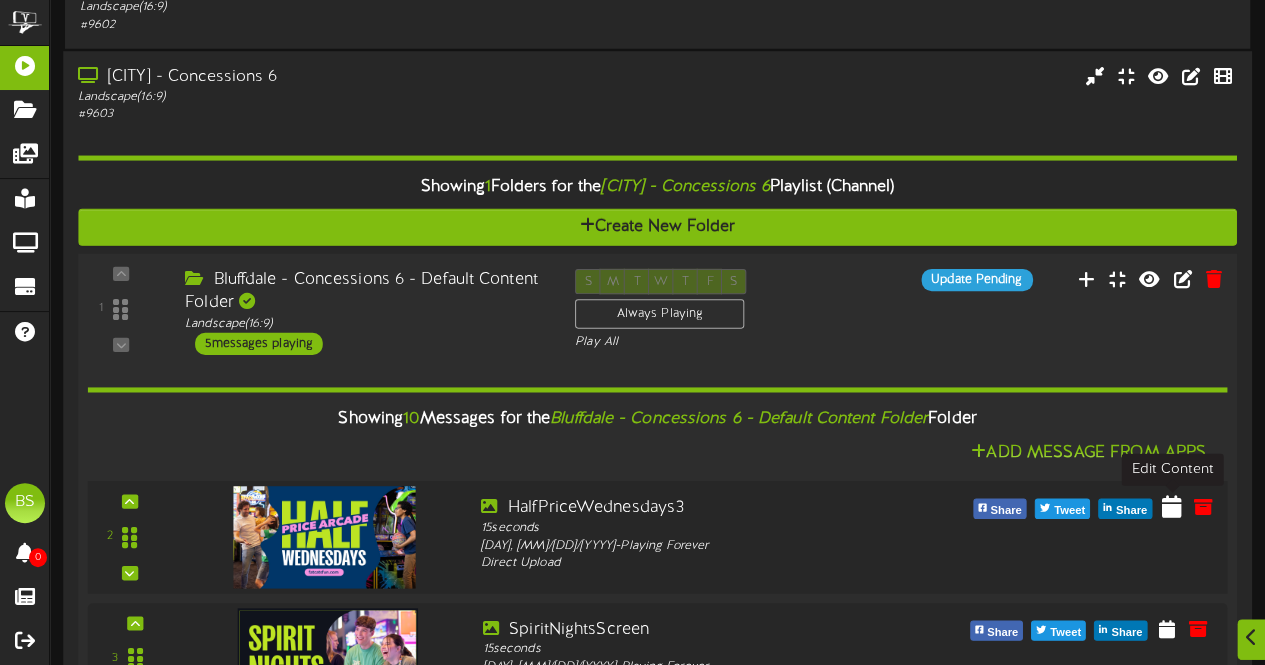 click at bounding box center [1172, 505] 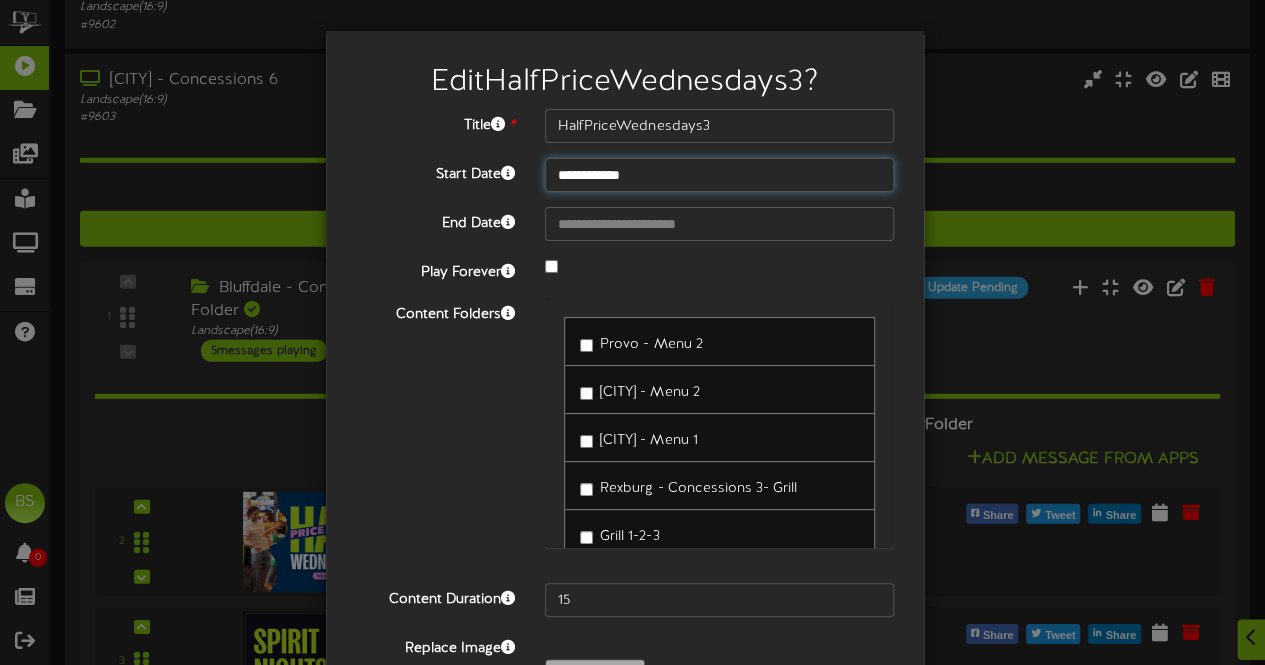 click on "**********" at bounding box center [632, 3516] 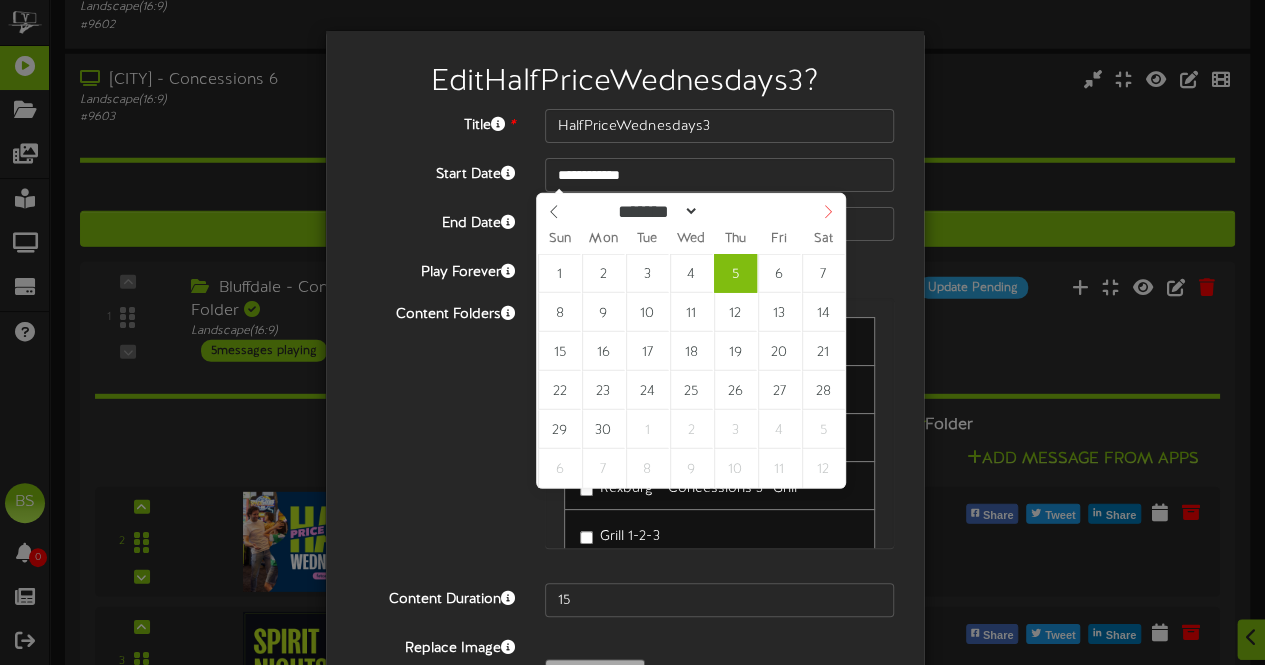 click 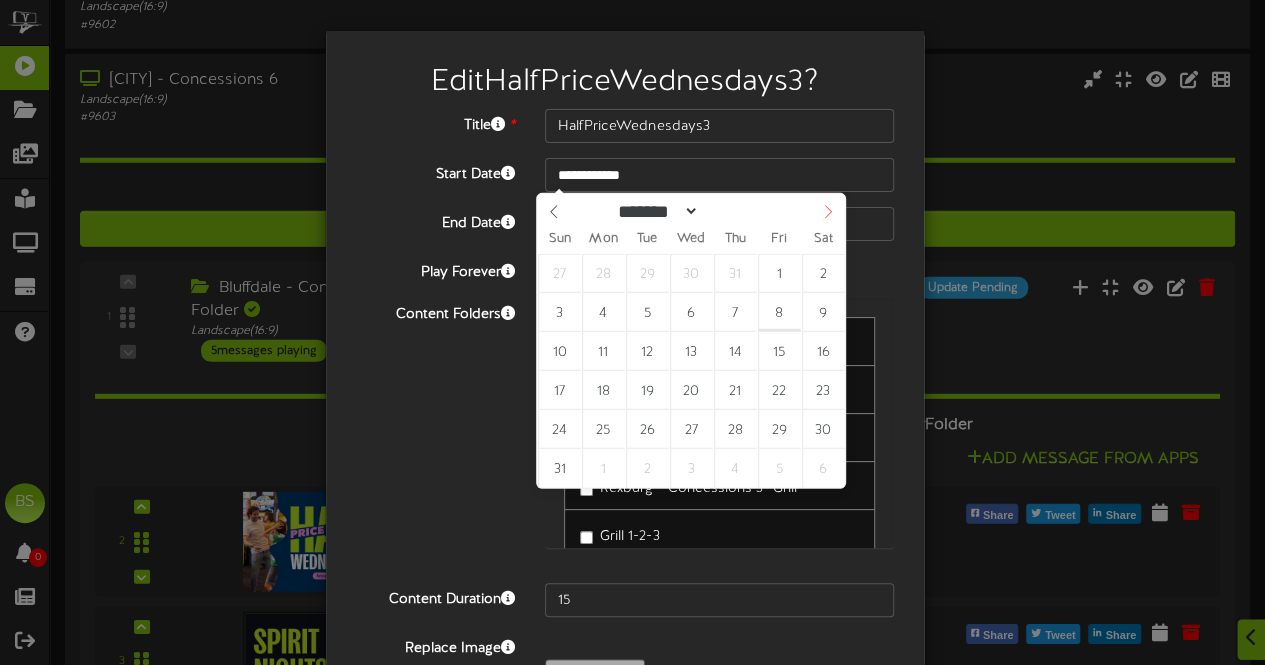 click 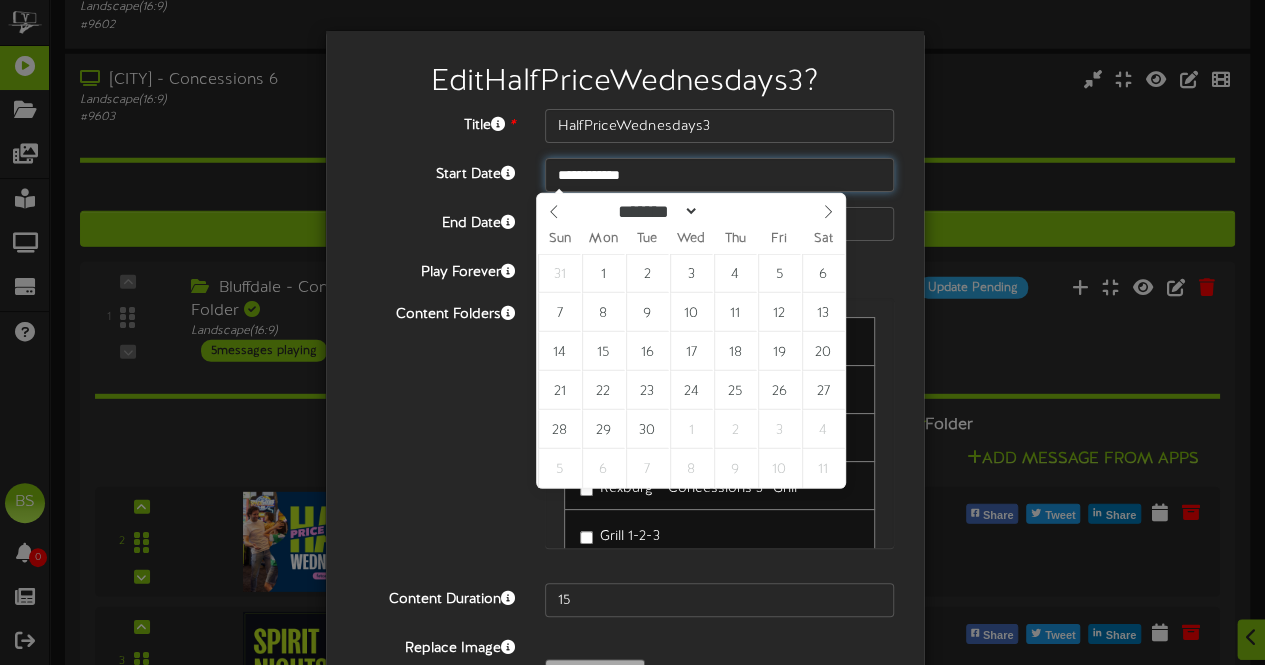 type on "**********" 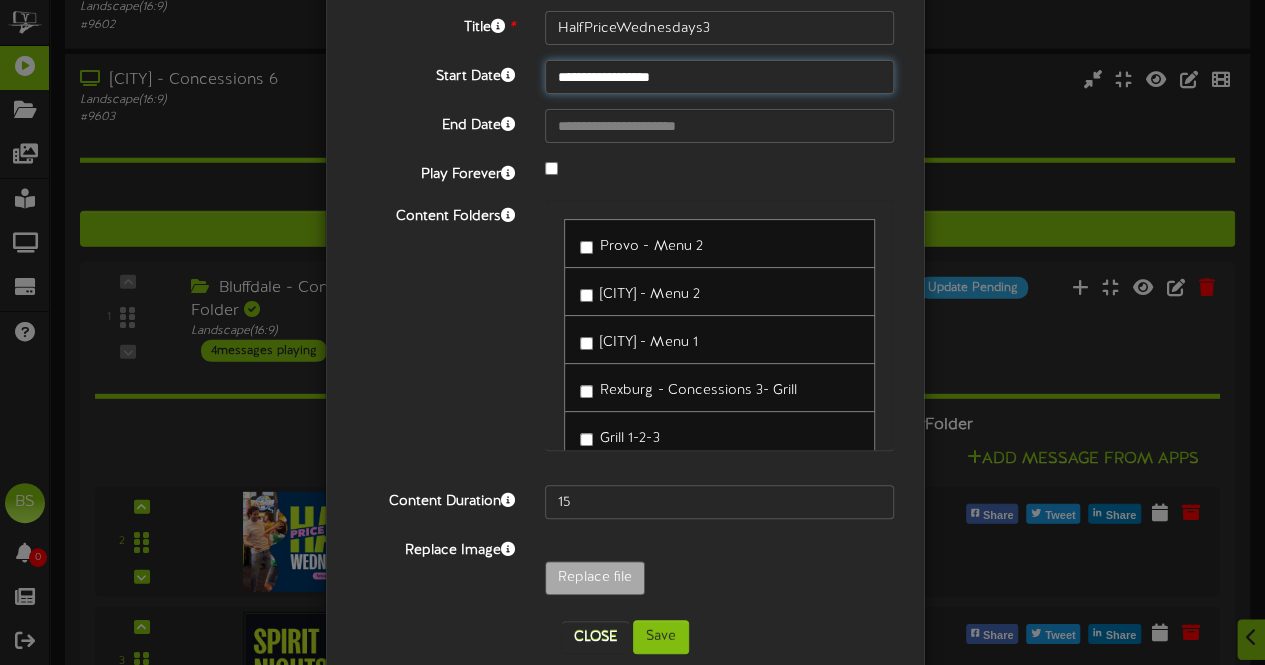 scroll, scrollTop: 130, scrollLeft: 0, axis: vertical 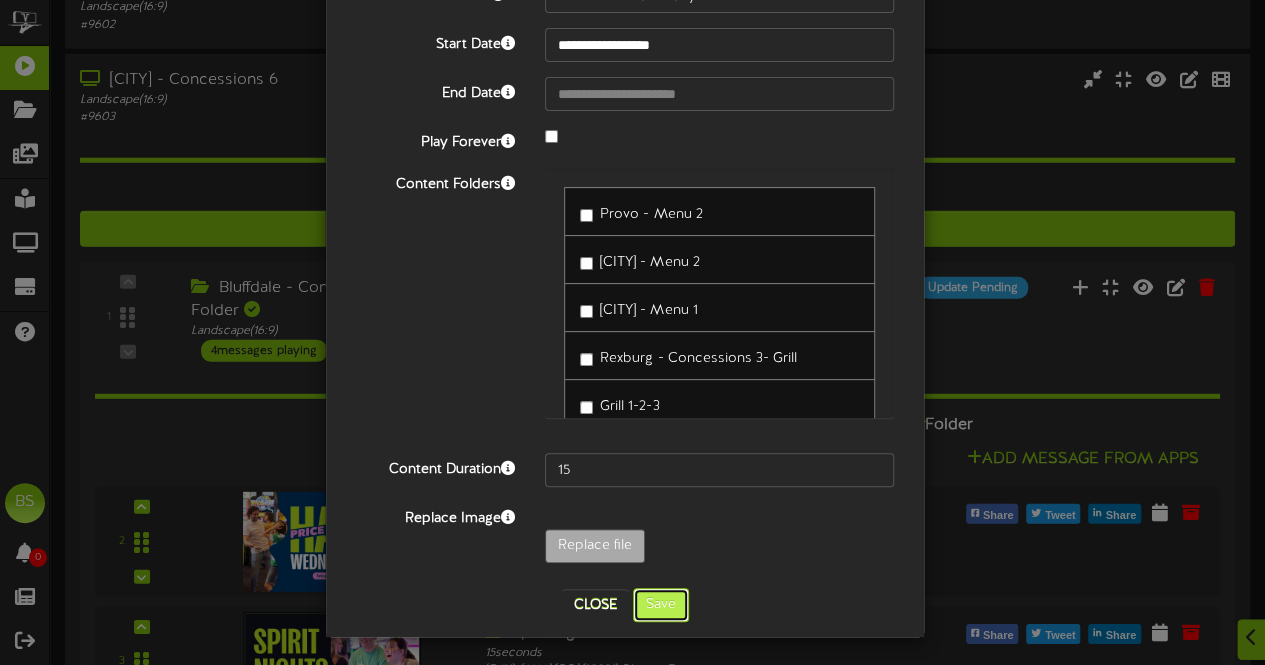 click on "Save" at bounding box center (661, 605) 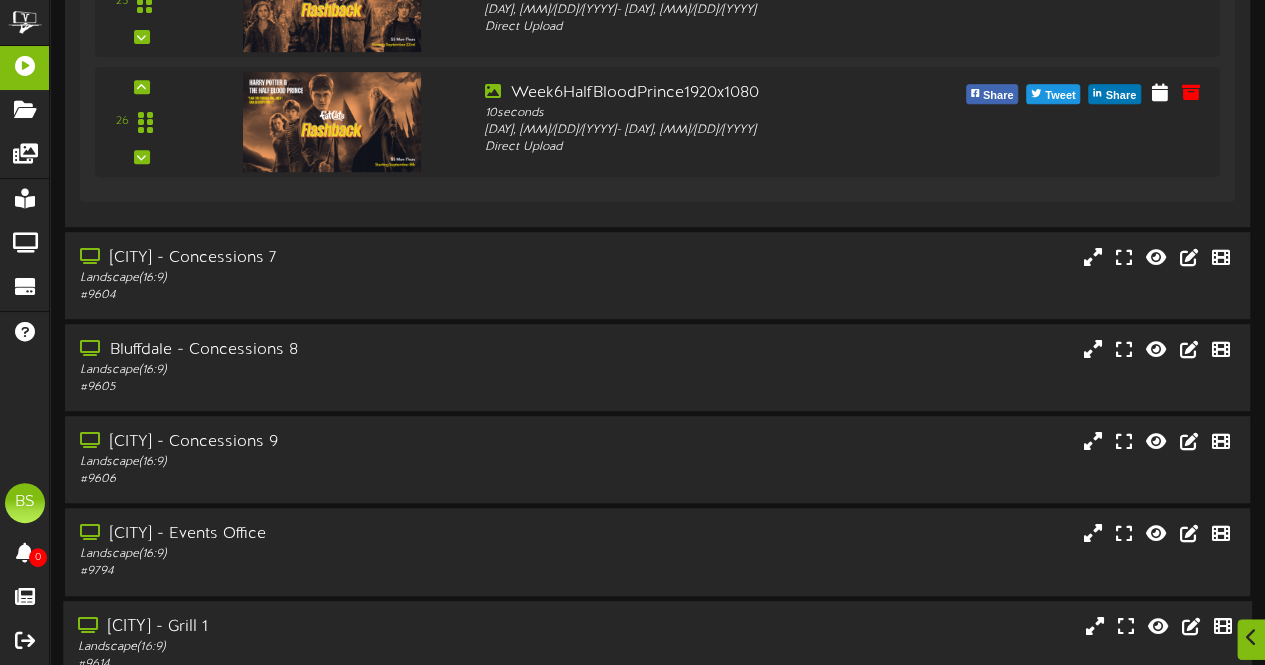 scroll, scrollTop: 4500, scrollLeft: 0, axis: vertical 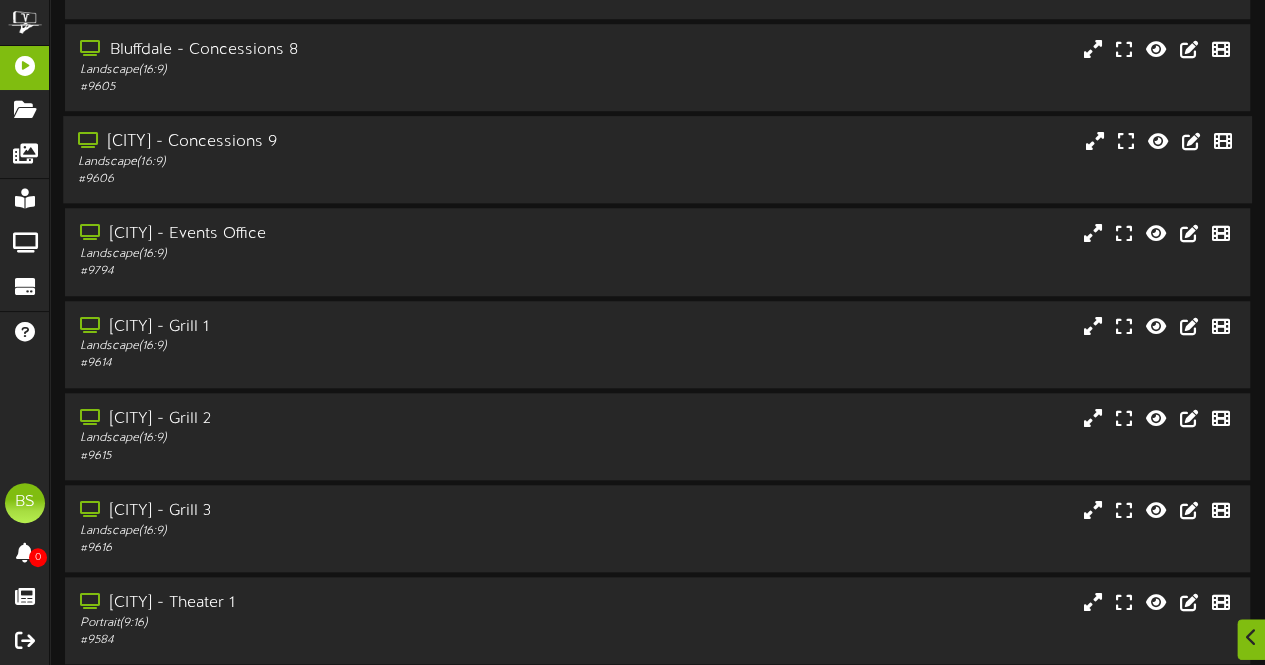 click on "[CITY] - Concessions 9" at bounding box center [310, 142] 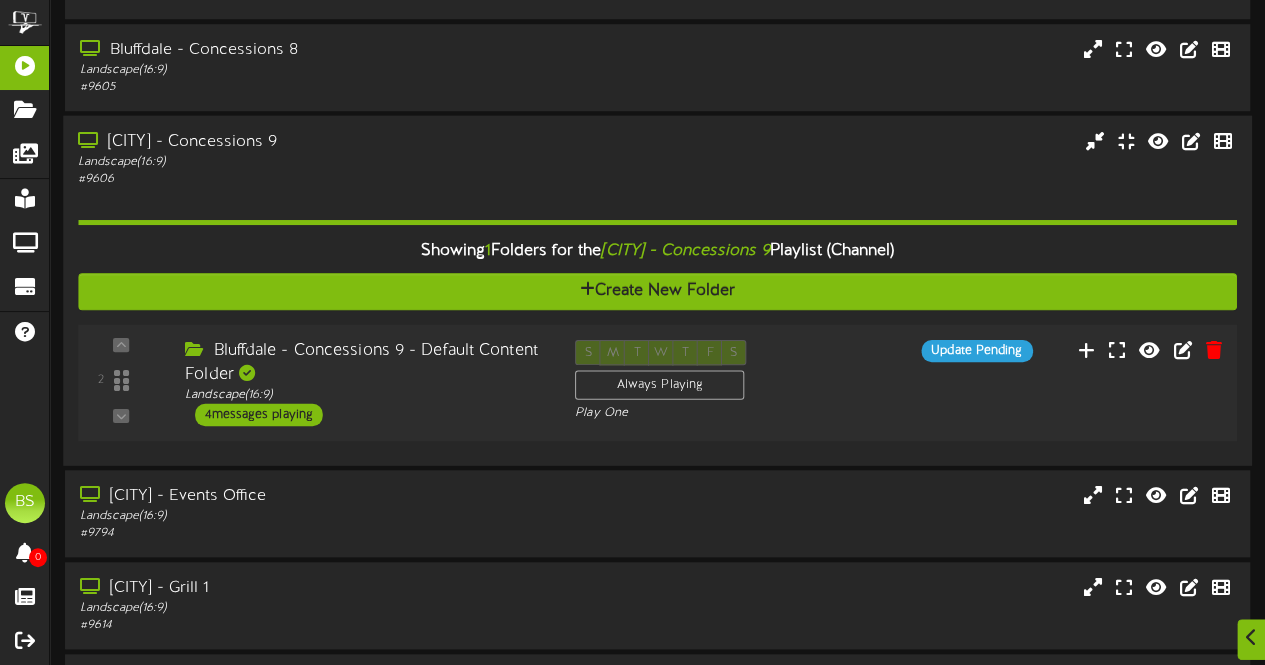 click on "4  messages playing" at bounding box center [259, 414] 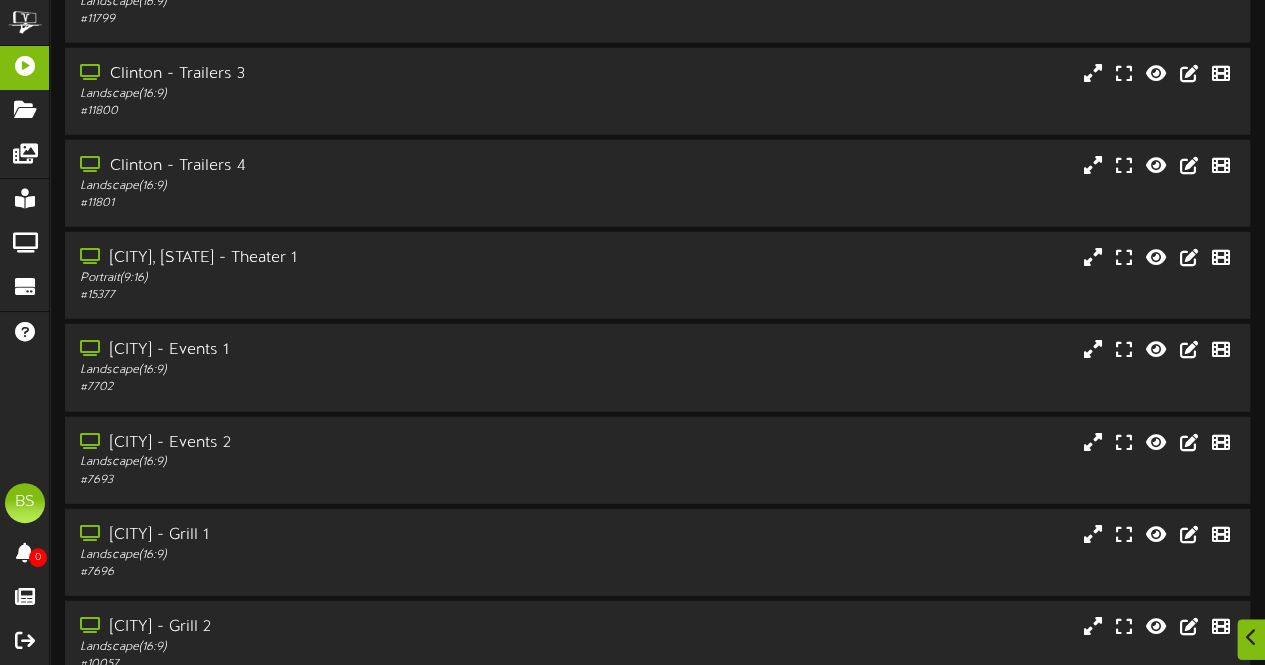 scroll, scrollTop: 11000, scrollLeft: 0, axis: vertical 